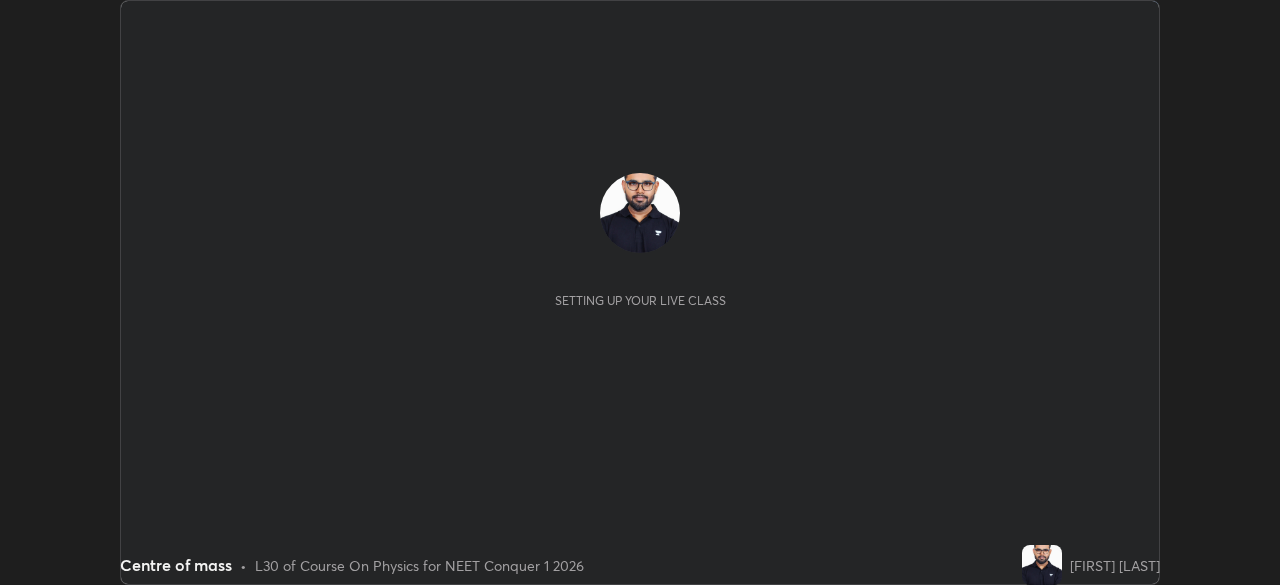 scroll, scrollTop: 0, scrollLeft: 0, axis: both 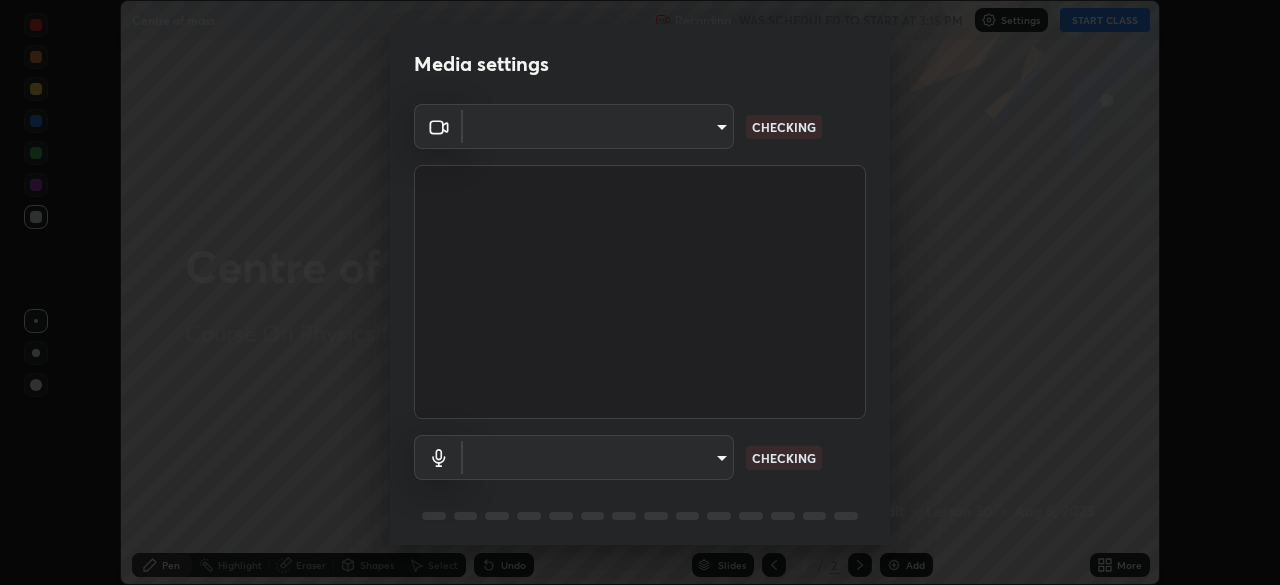 type on "f7a3972b1aa4ccc2bb278f1e0e3147348a18408e8ce32c2dd239d99c5c07823a" 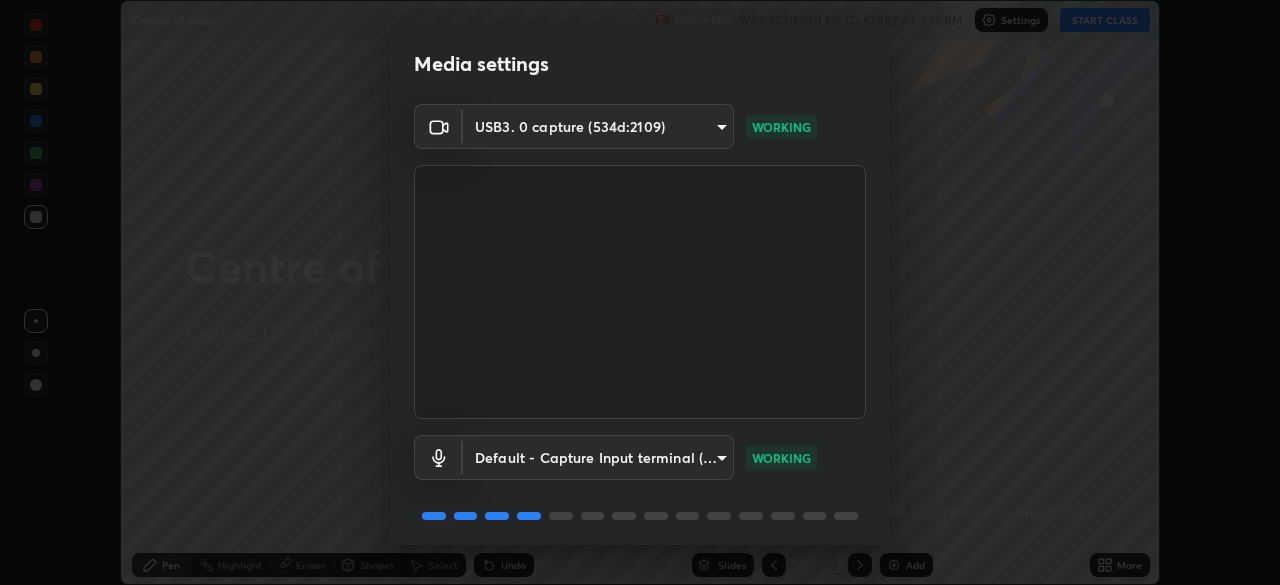 scroll, scrollTop: 71, scrollLeft: 0, axis: vertical 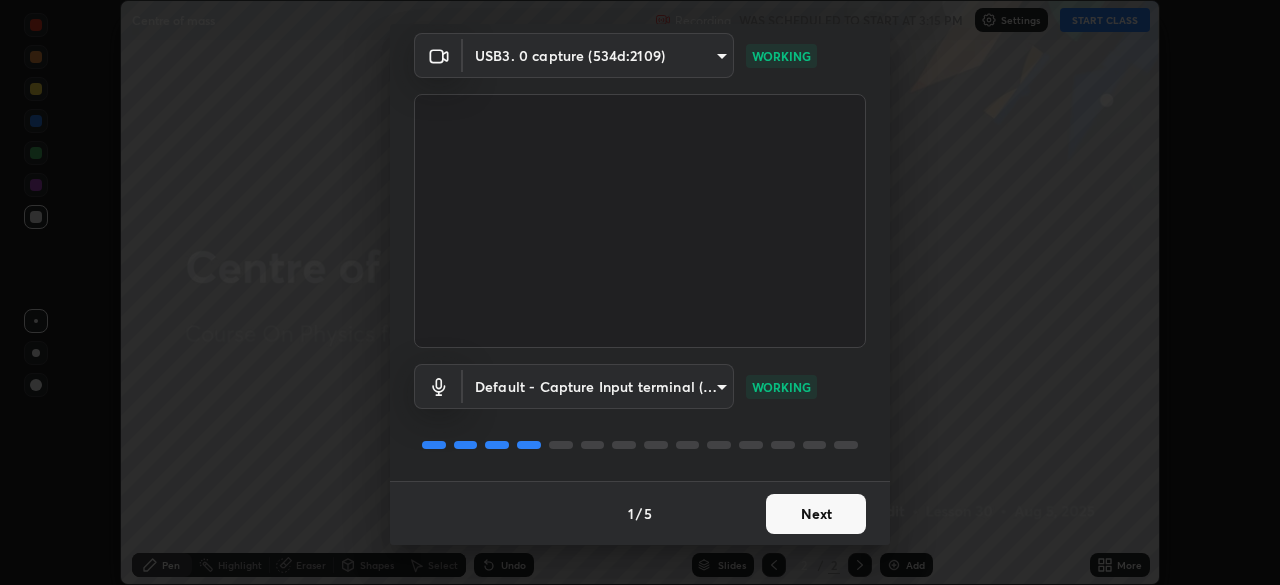 click on "Next" at bounding box center (816, 514) 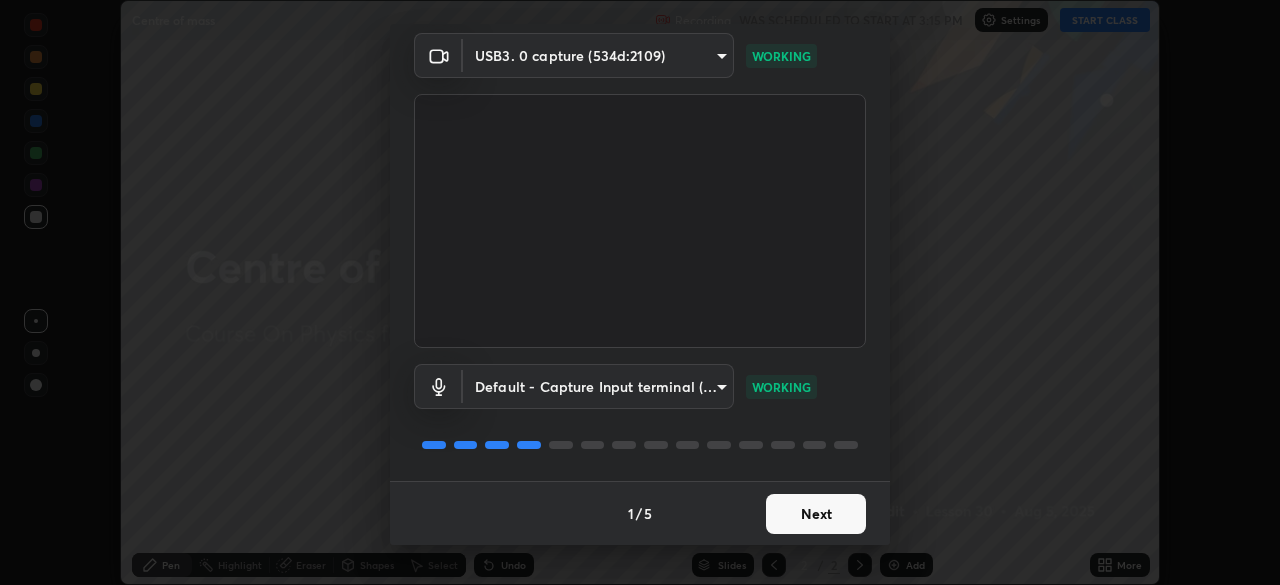 scroll, scrollTop: 0, scrollLeft: 0, axis: both 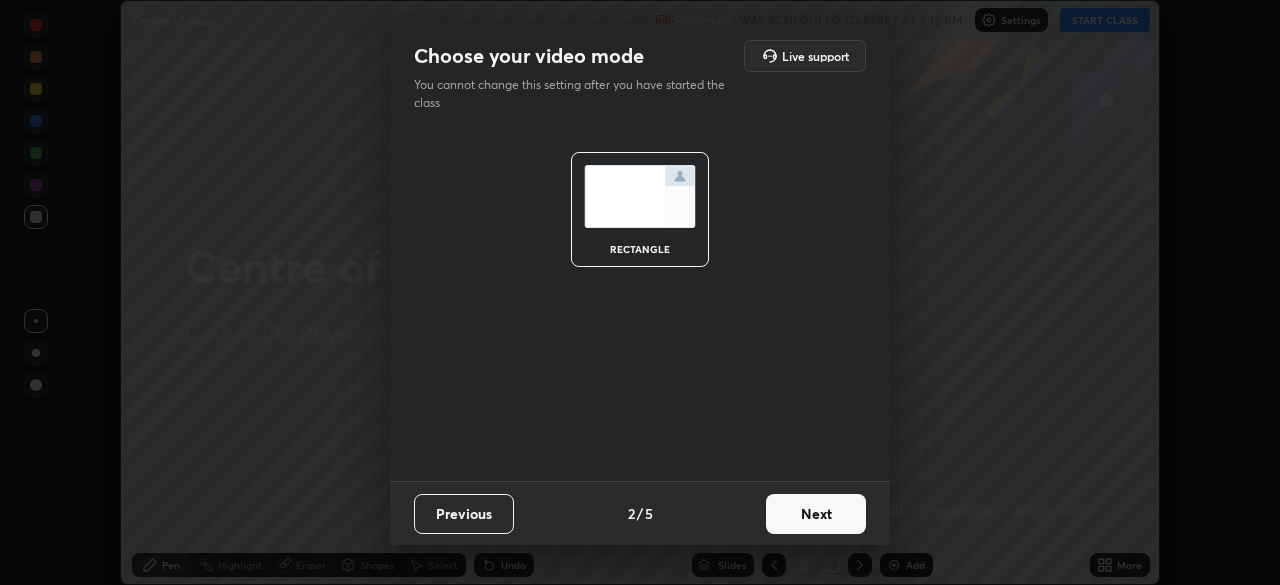 click on "Next" at bounding box center [816, 514] 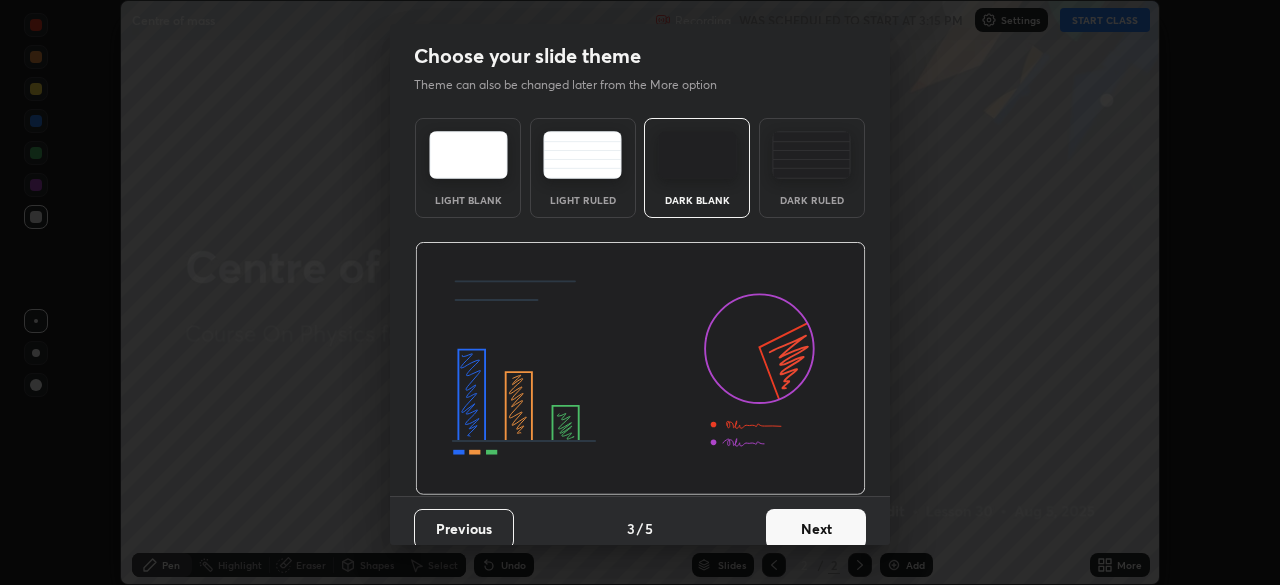 click on "Next" at bounding box center (816, 529) 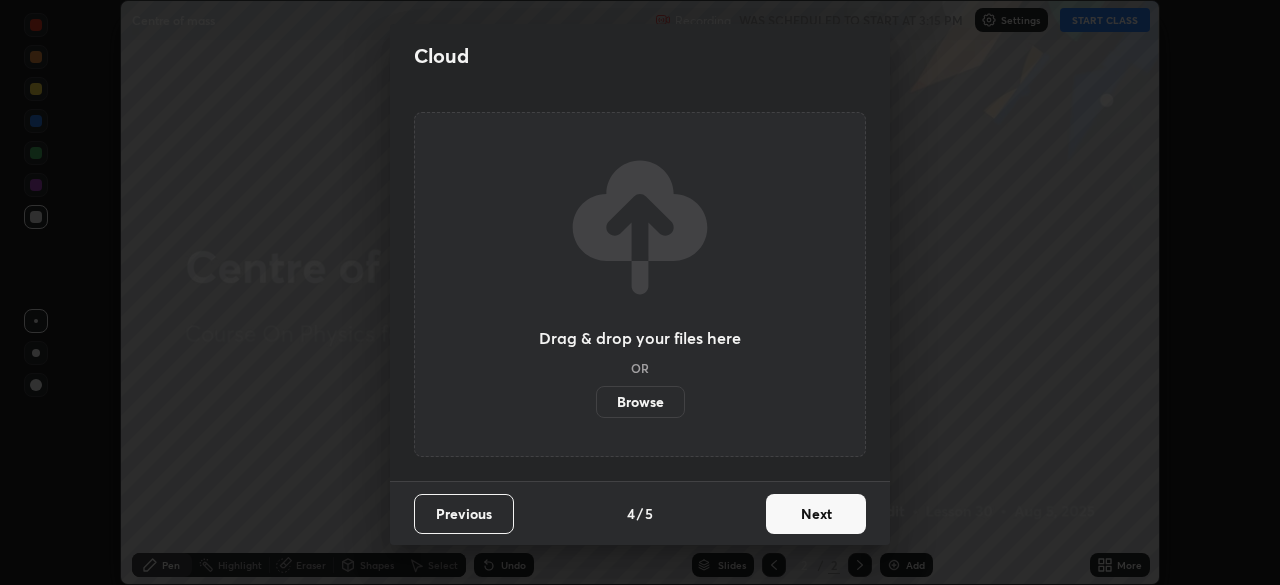 click on "Next" at bounding box center [816, 514] 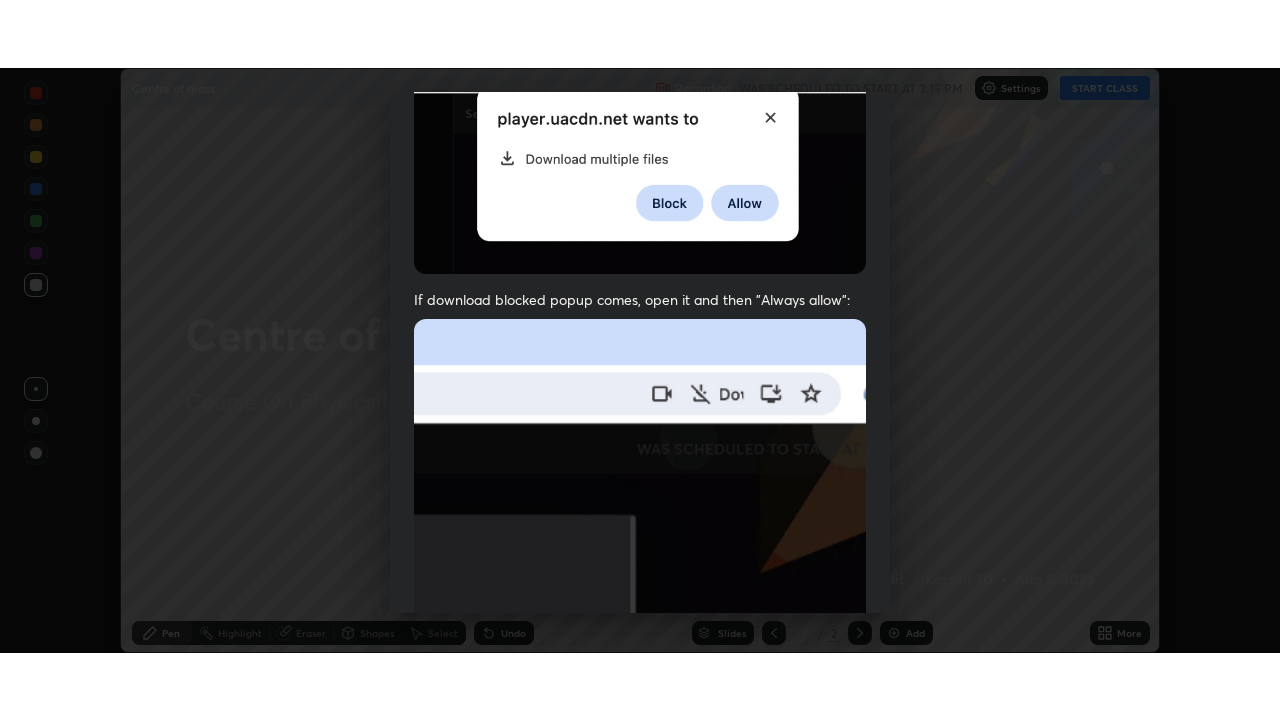 scroll, scrollTop: 479, scrollLeft: 0, axis: vertical 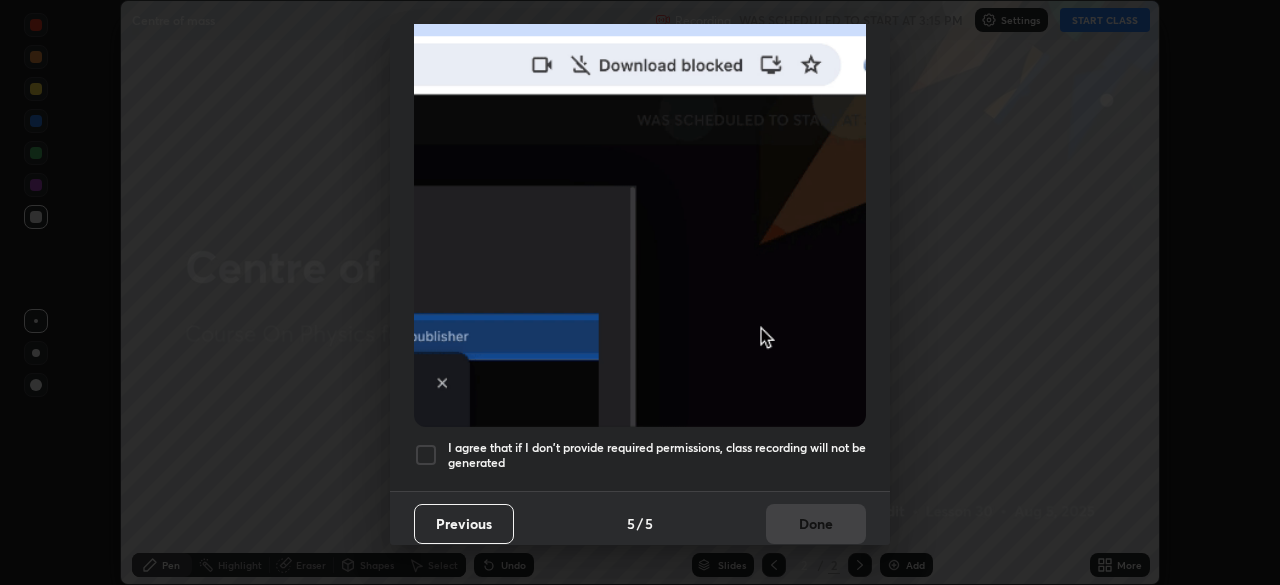 click at bounding box center (426, 455) 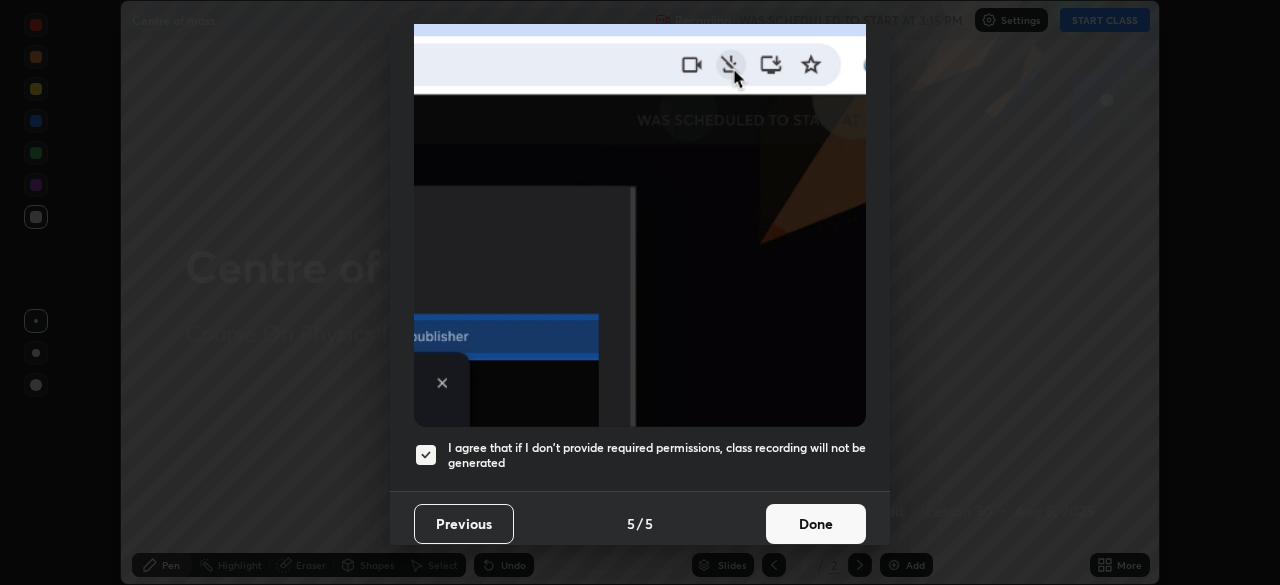 click on "Done" at bounding box center (816, 524) 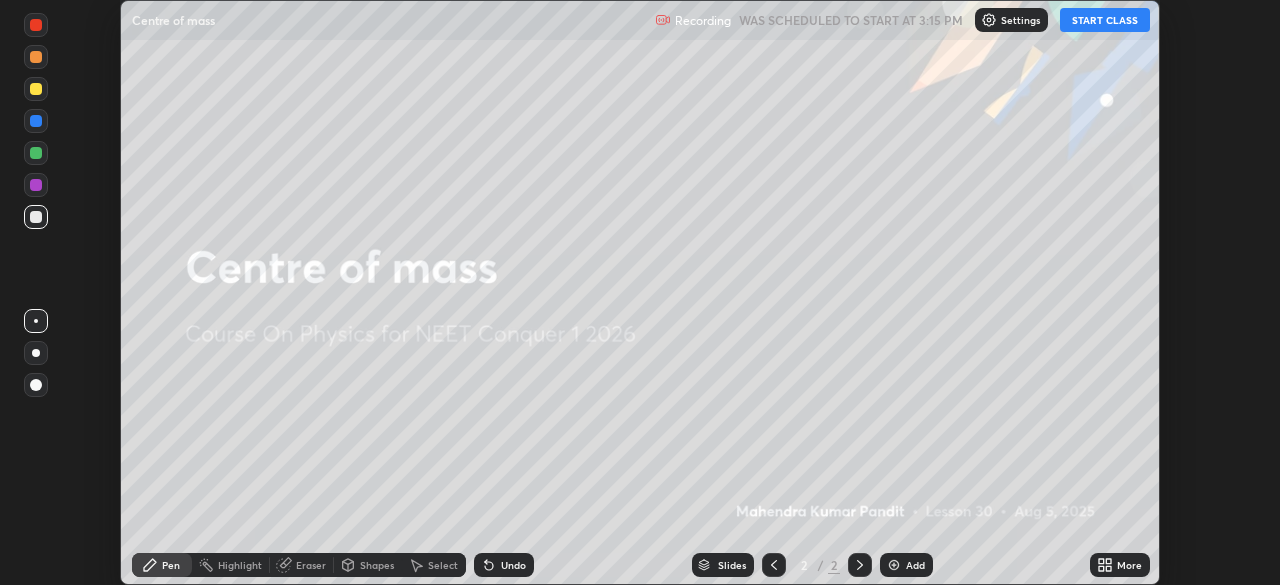 click on "START CLASS" at bounding box center (1105, 20) 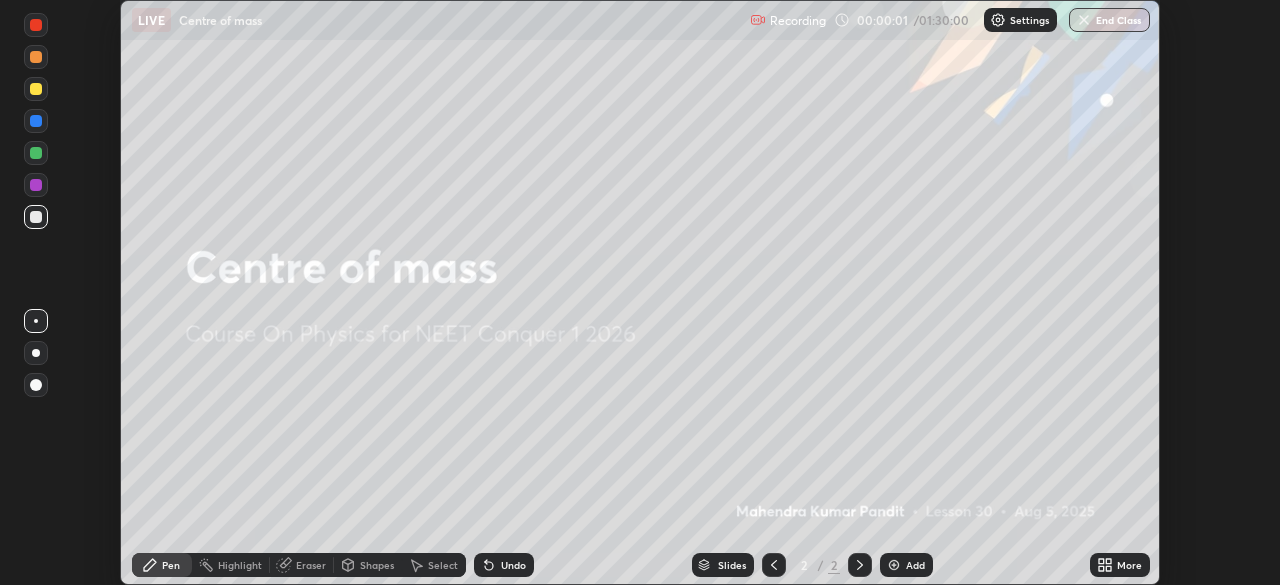 click 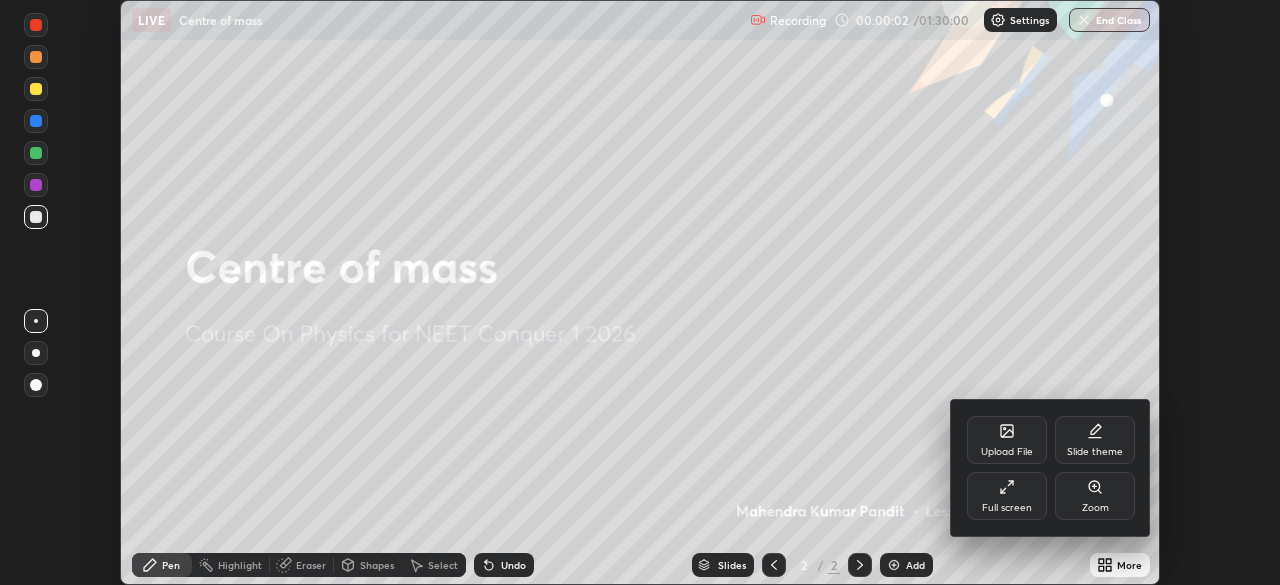 click 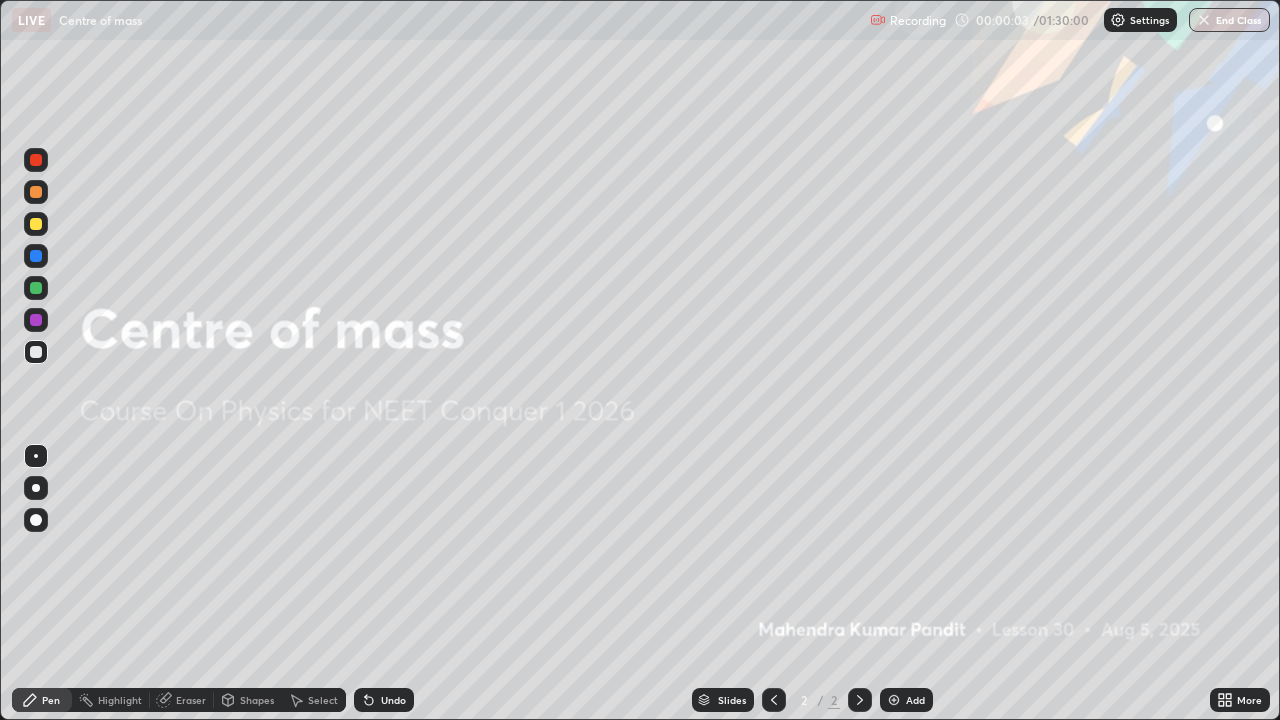 scroll, scrollTop: 99280, scrollLeft: 98720, axis: both 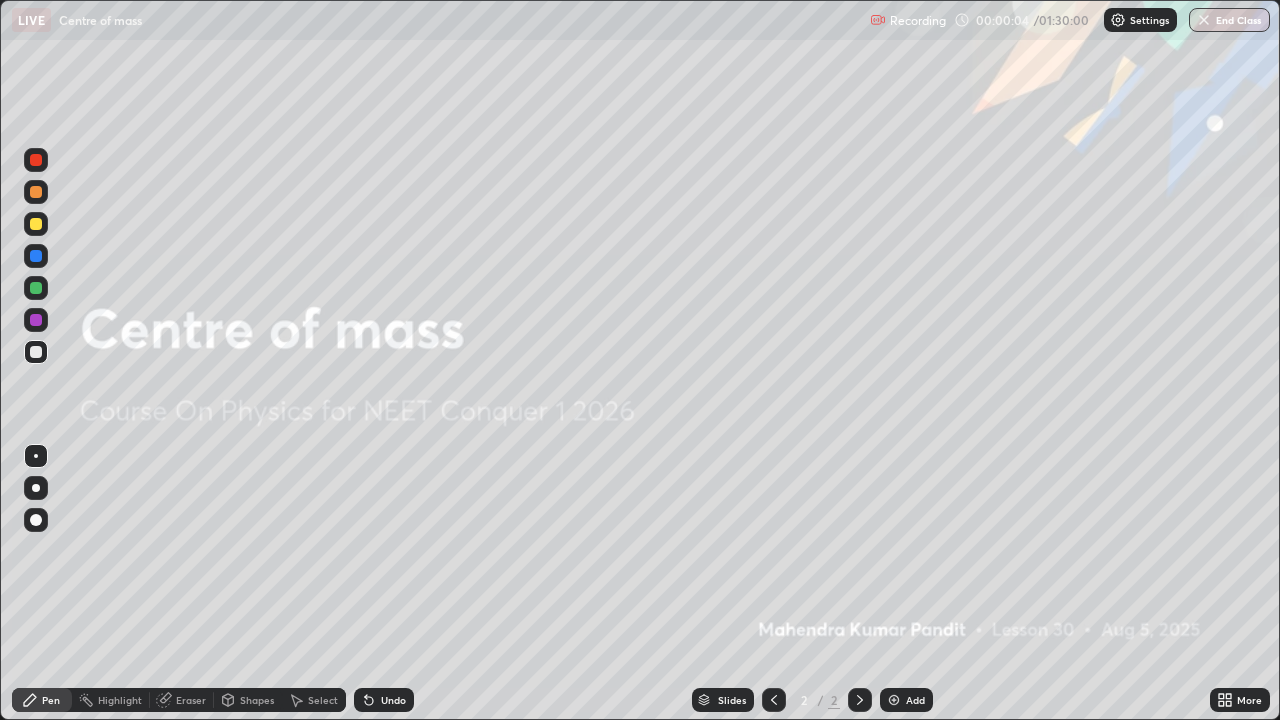 click on "Add" at bounding box center (915, 700) 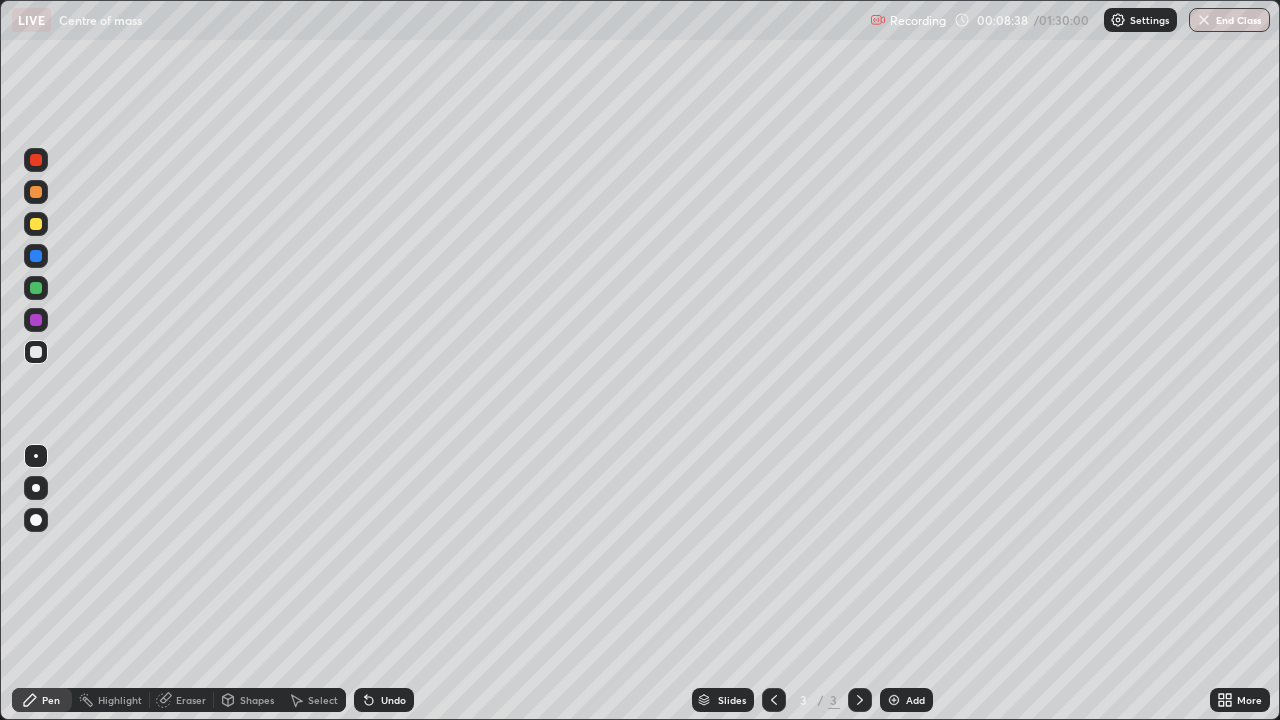 click on "Undo" at bounding box center [384, 700] 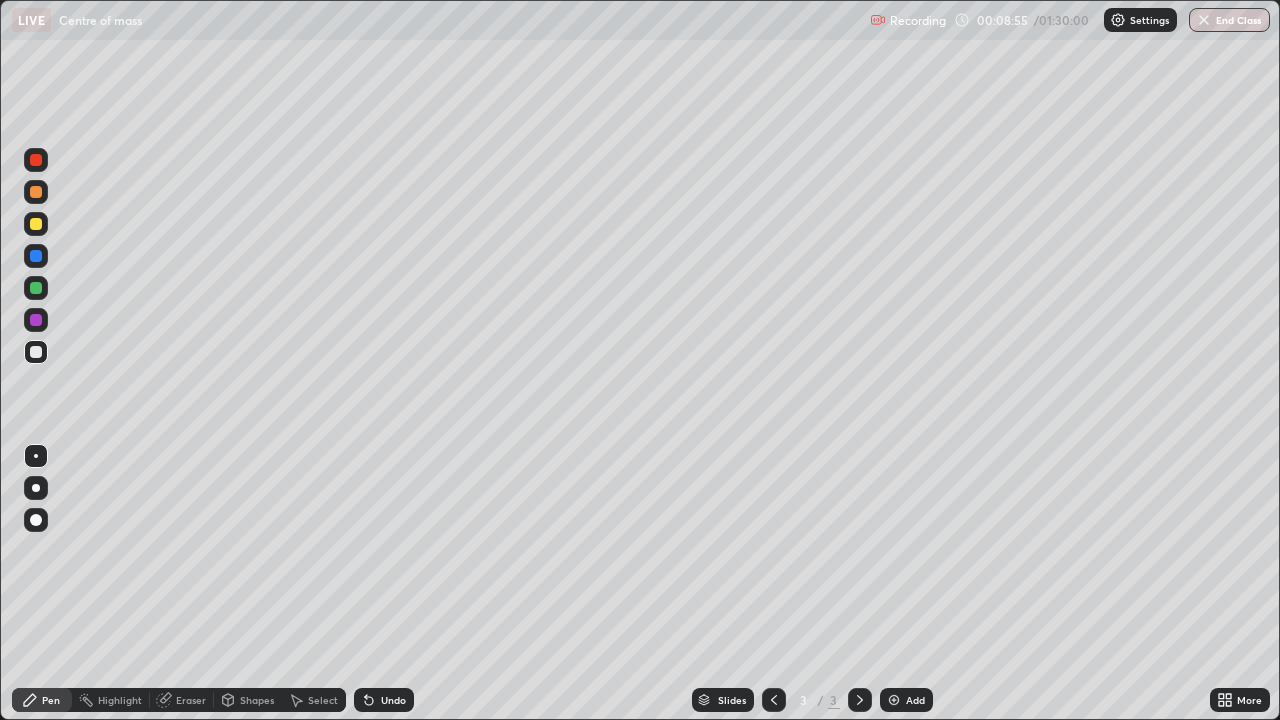 click on "Eraser" at bounding box center [182, 700] 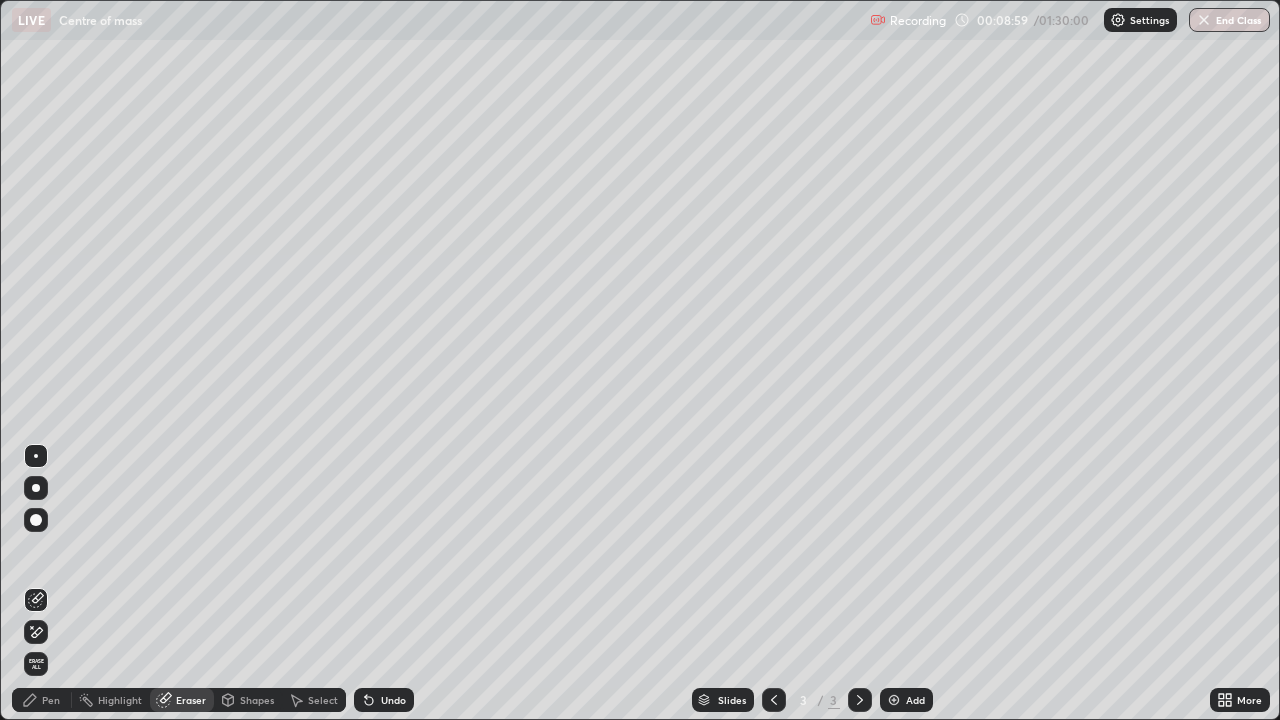 click on "Pen" at bounding box center [51, 700] 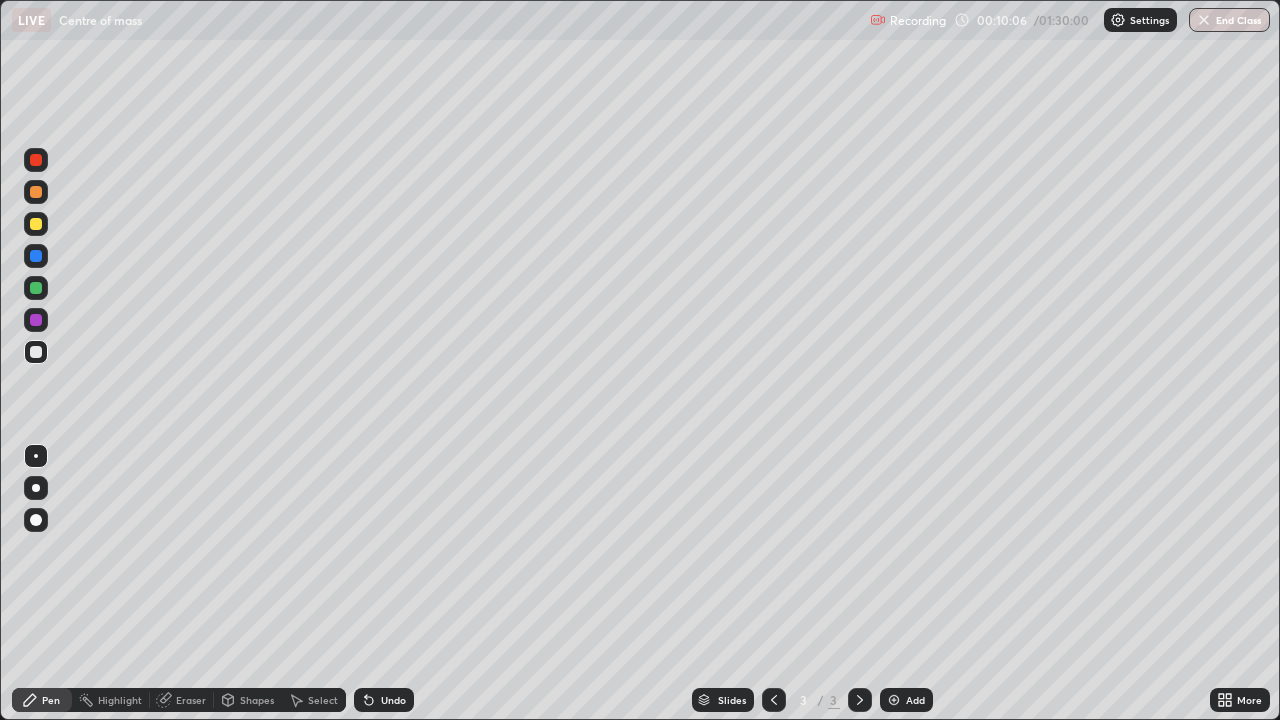 click on "Eraser" at bounding box center [182, 700] 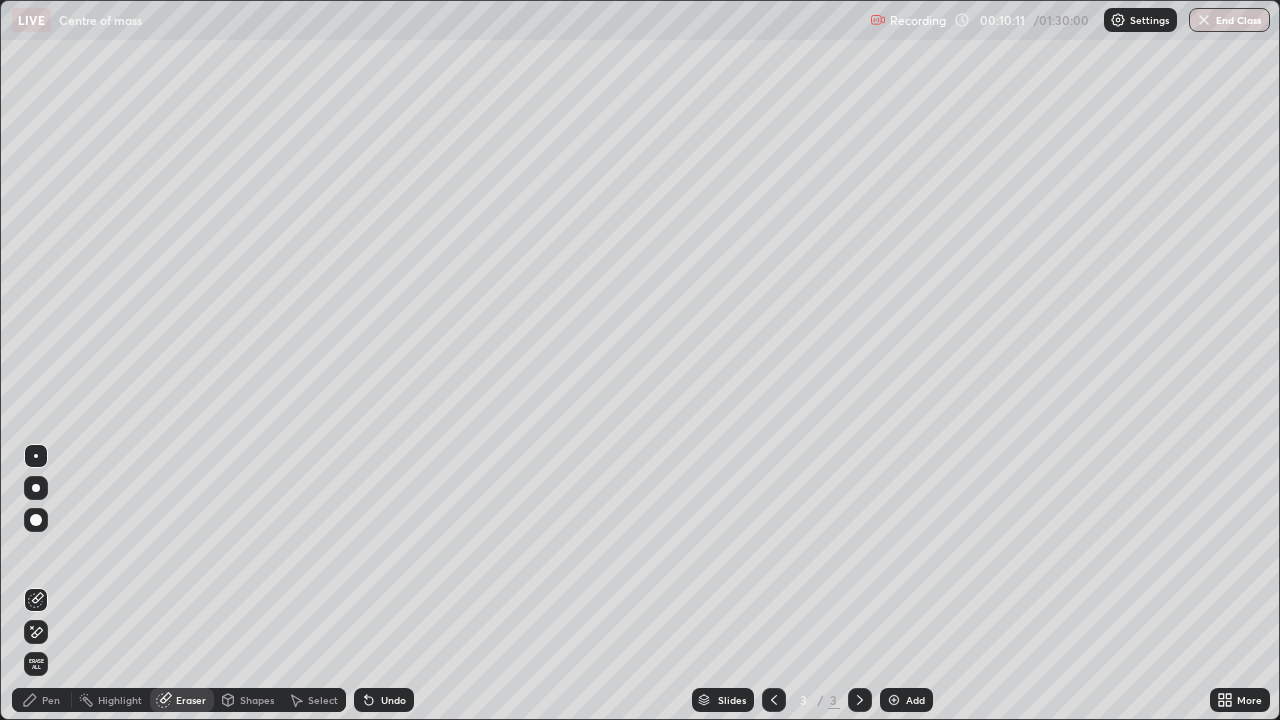 click on "Pen" at bounding box center [51, 700] 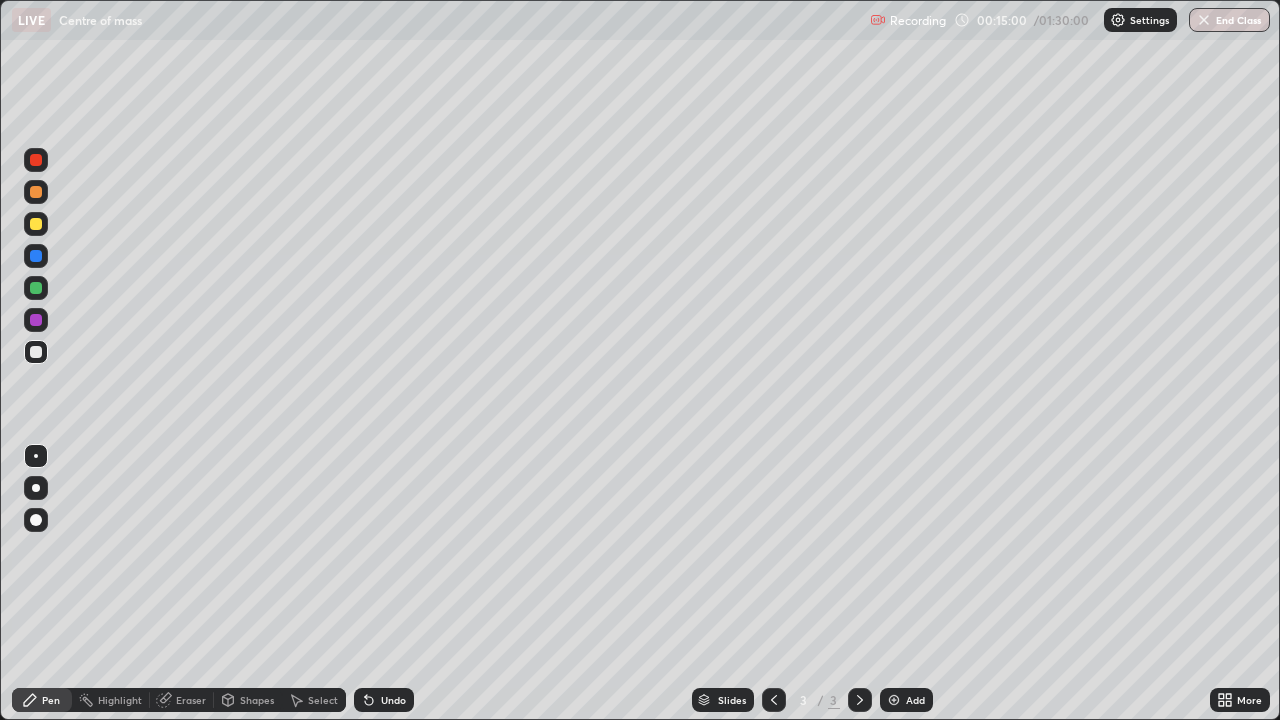 click on "Undo" at bounding box center [384, 700] 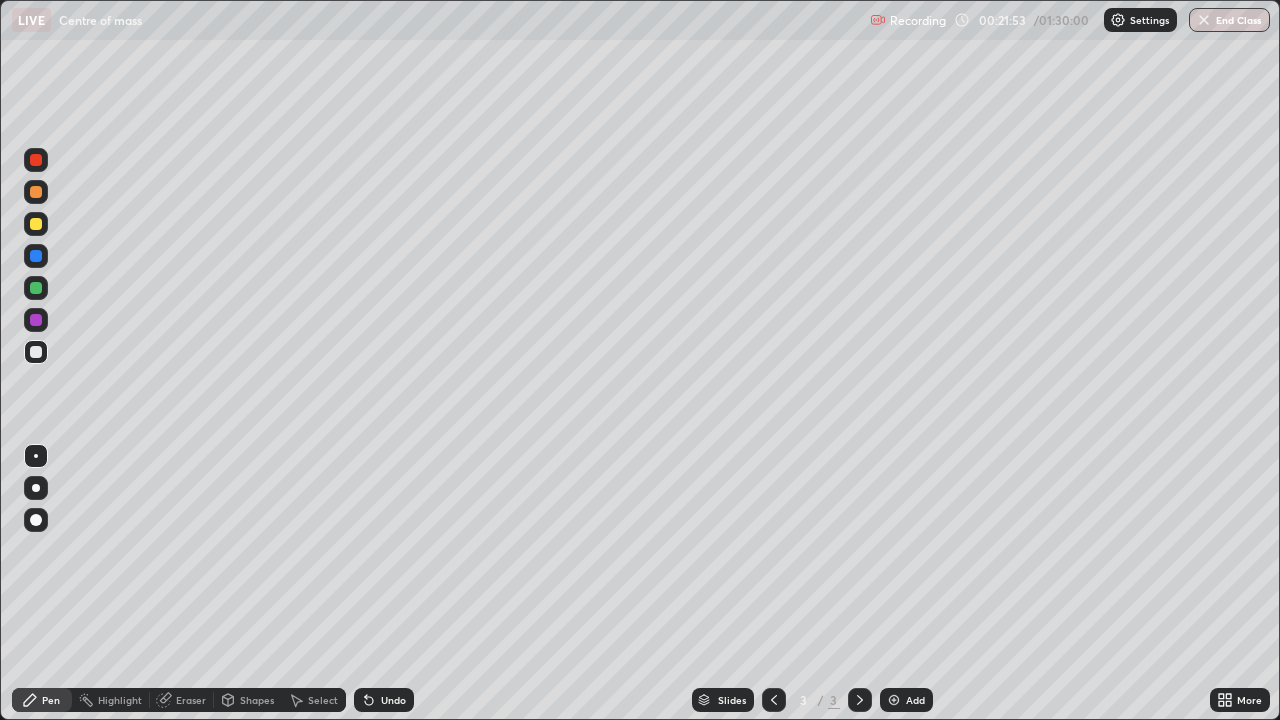 click on "Undo" at bounding box center (384, 700) 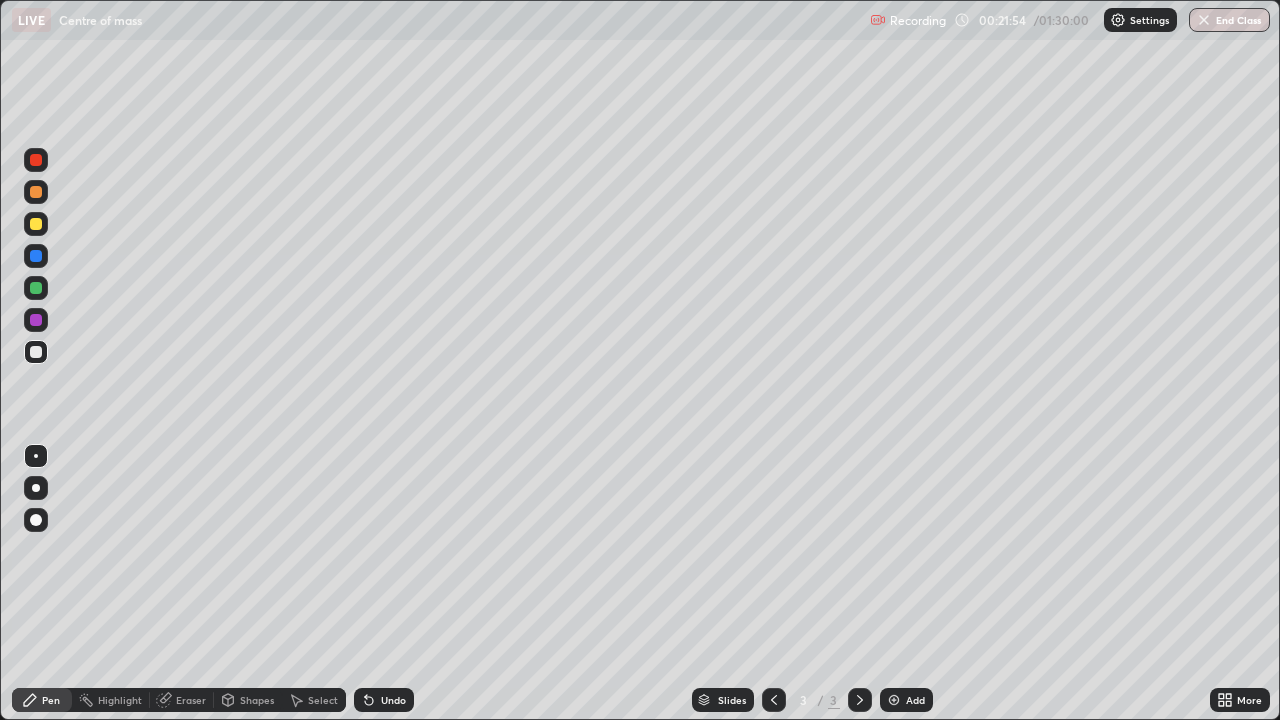 click on "Undo" at bounding box center (384, 700) 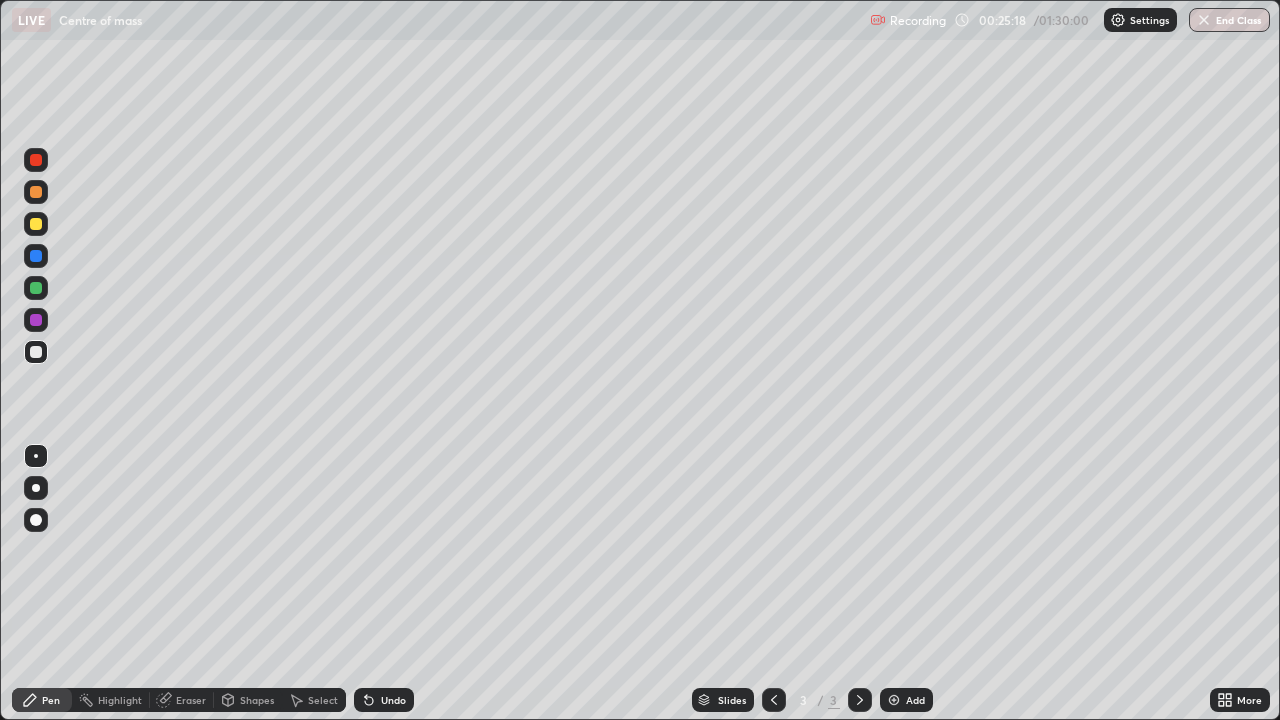 click on "Add" at bounding box center (906, 700) 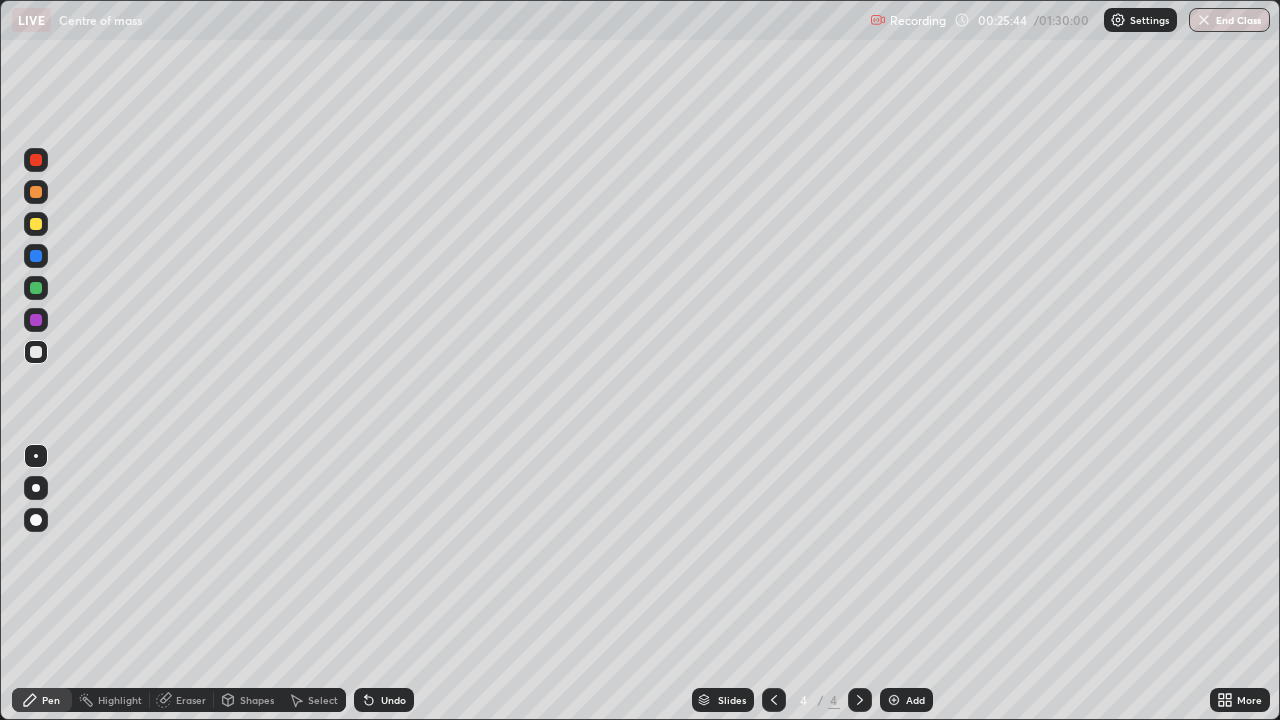 click at bounding box center (36, 320) 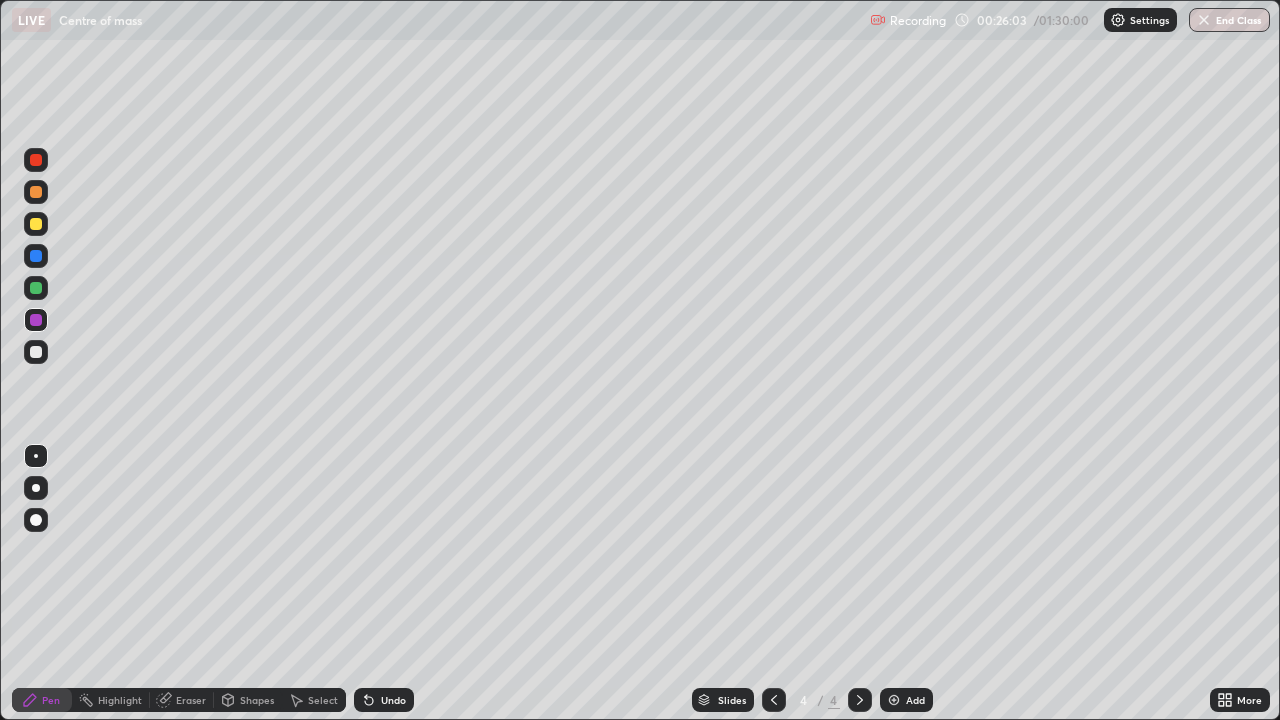 click on "Undo" at bounding box center (384, 700) 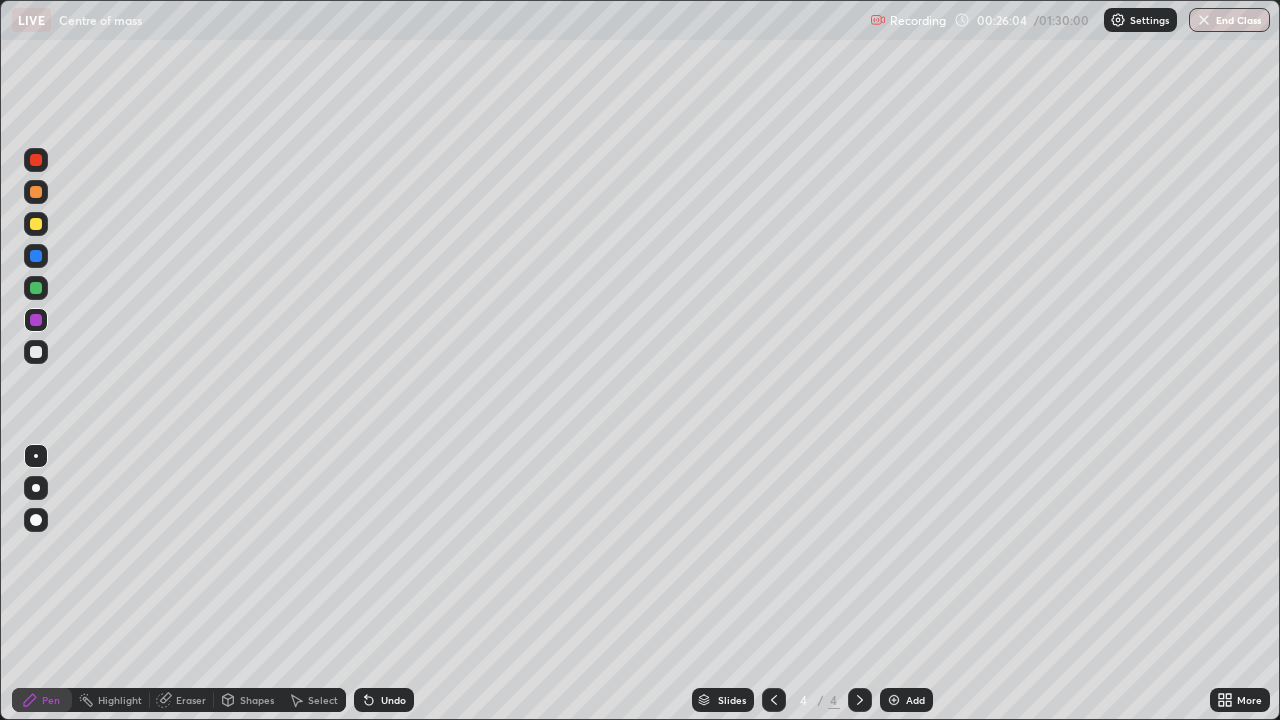 click on "Undo" at bounding box center (384, 700) 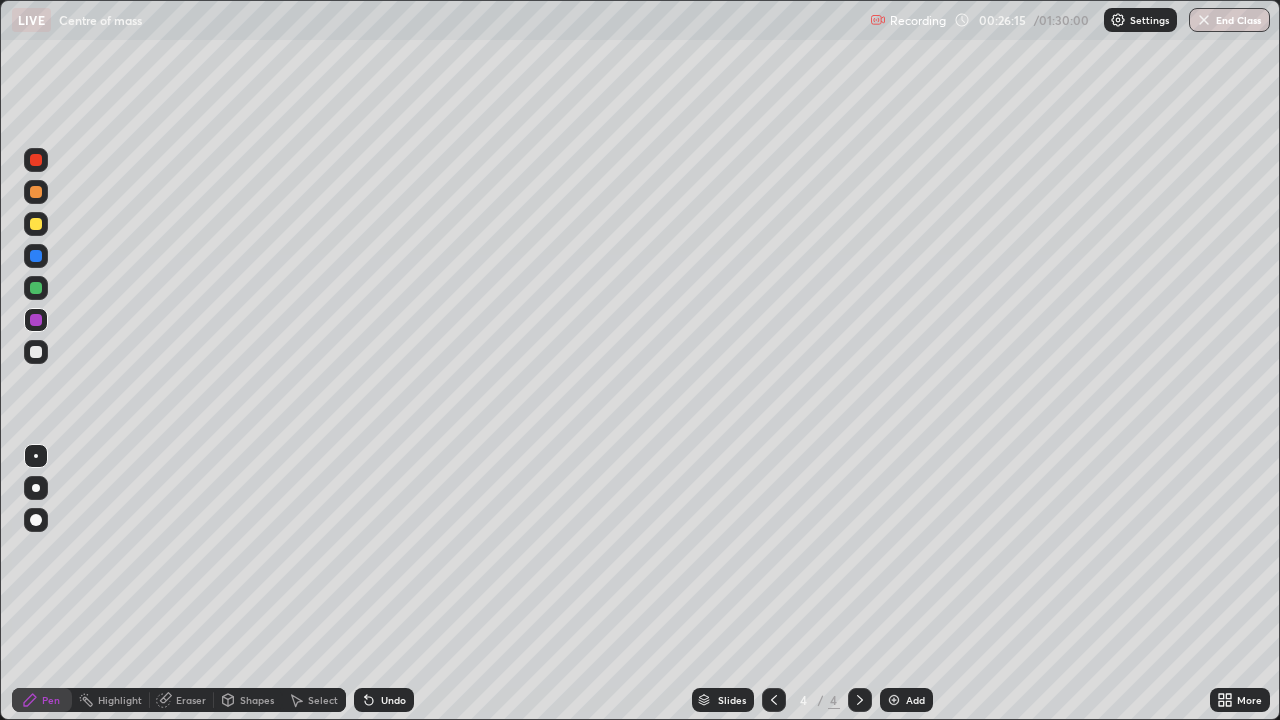 click on "Undo" at bounding box center [384, 700] 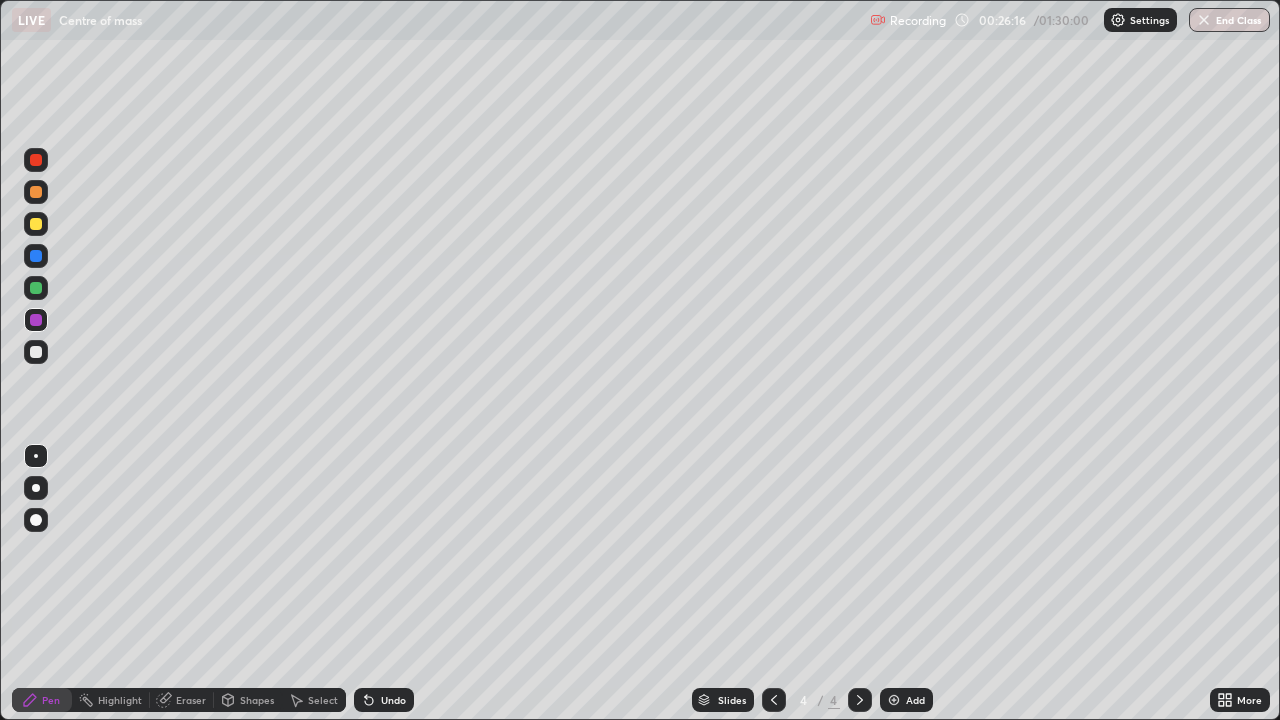 click on "Undo" at bounding box center [384, 700] 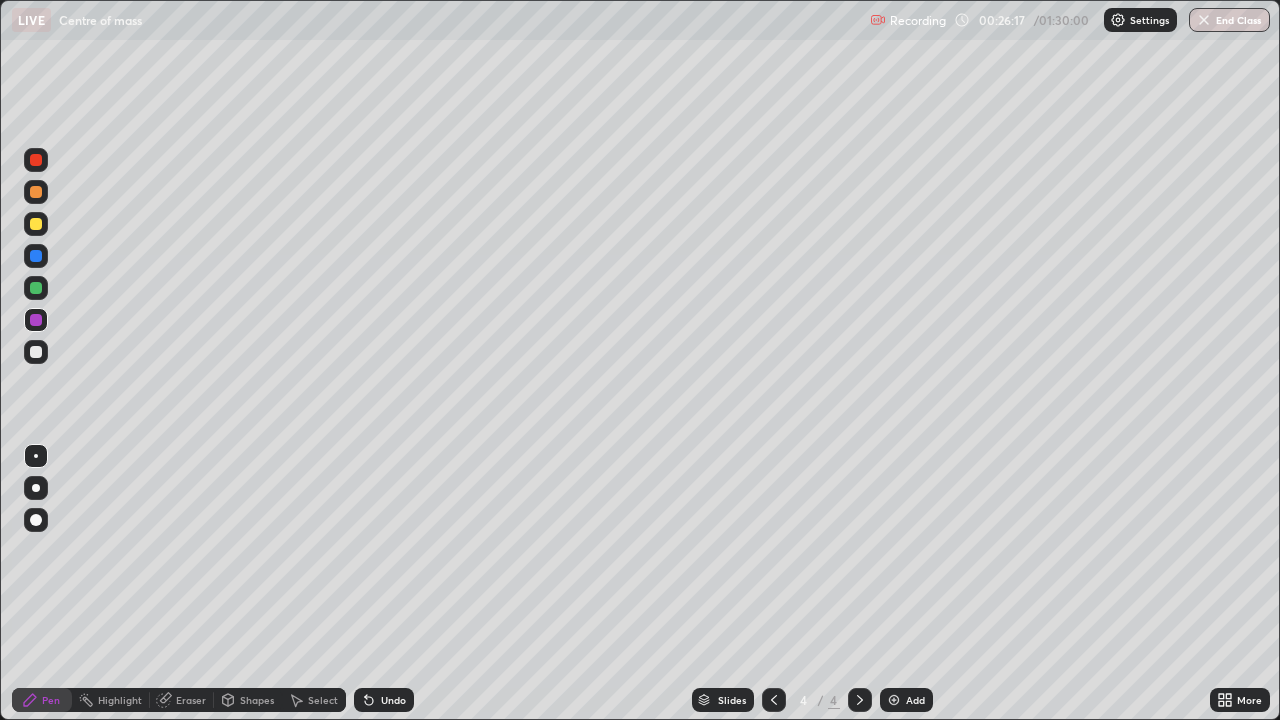 click on "Undo" at bounding box center (393, 700) 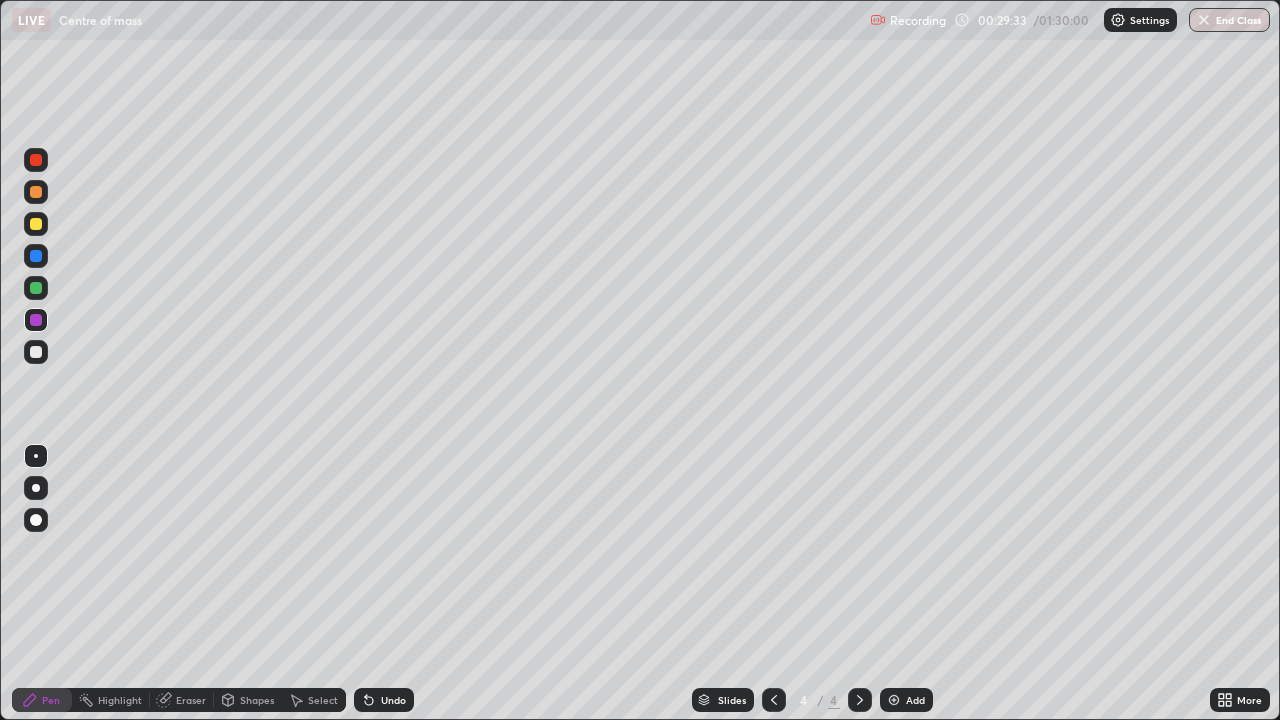 click on "Undo" at bounding box center (393, 700) 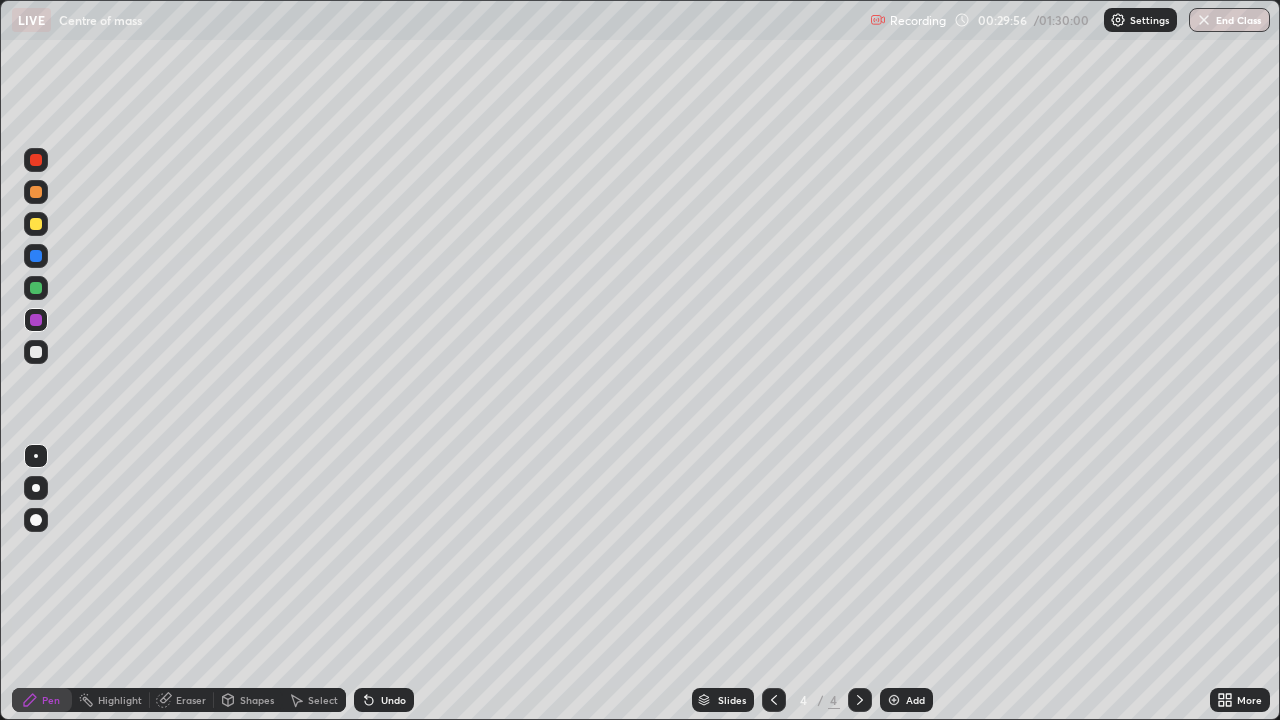 click at bounding box center (36, 352) 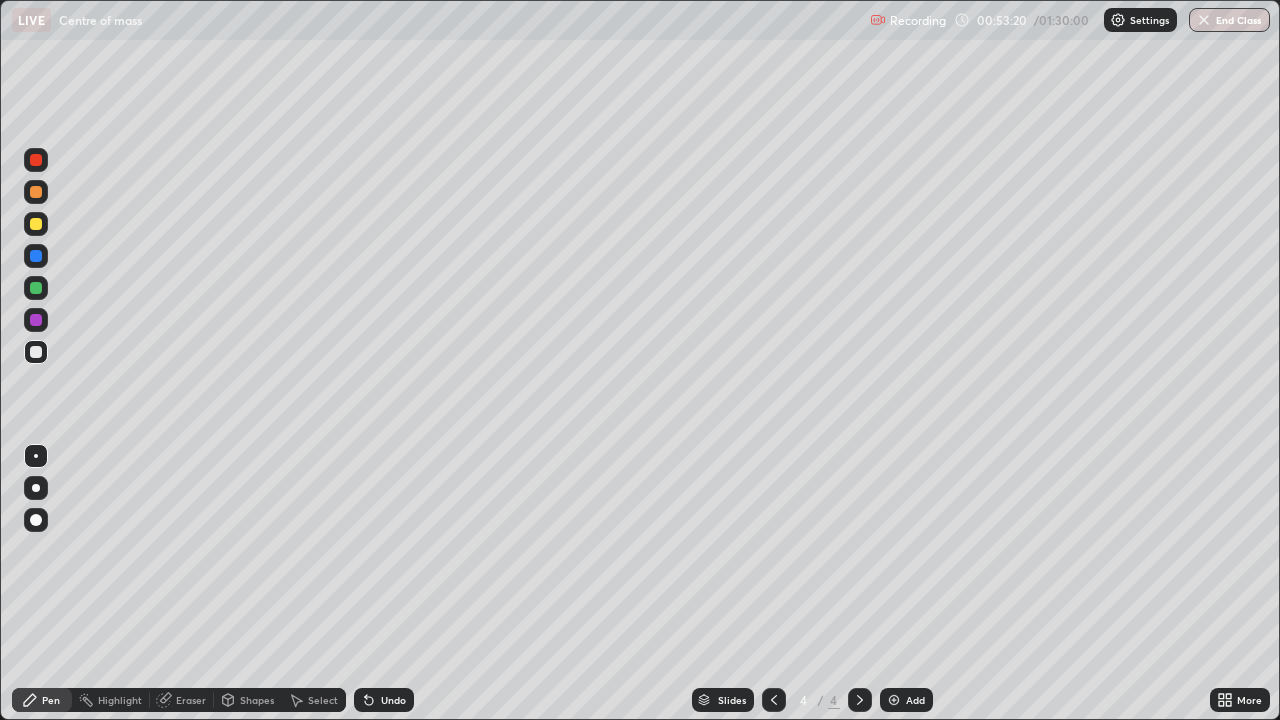 click at bounding box center (894, 700) 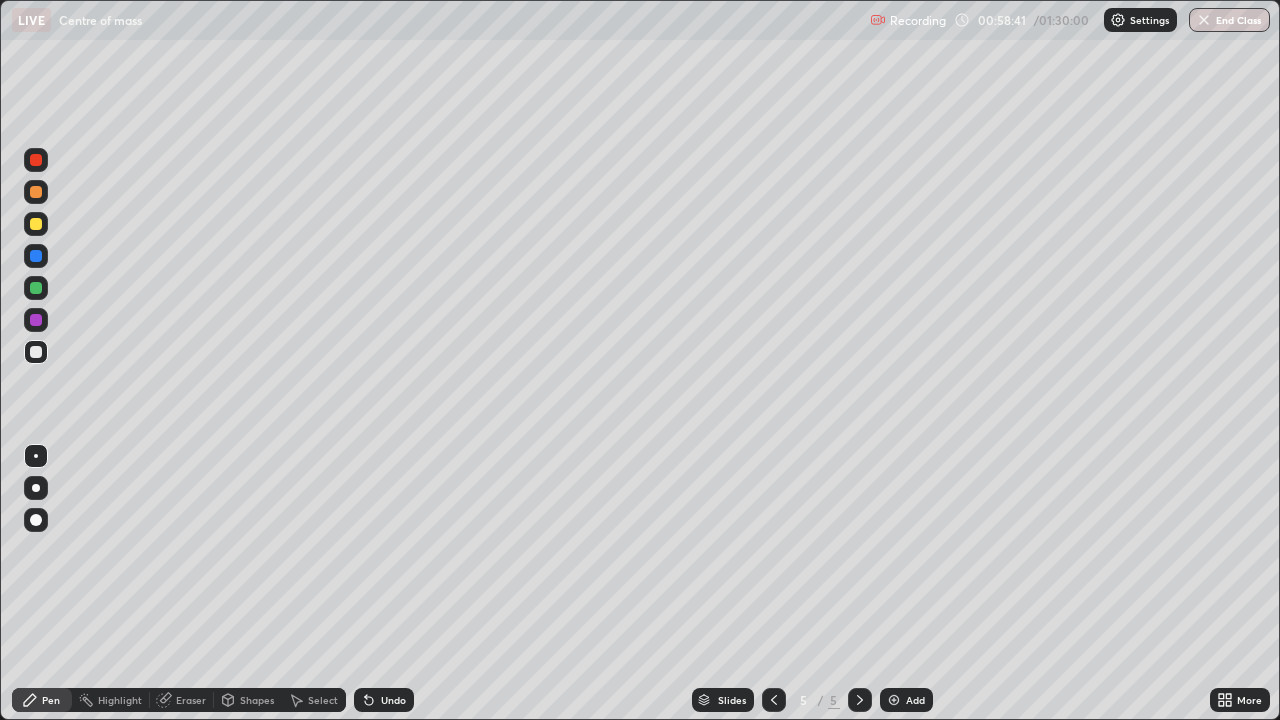 click at bounding box center [36, 288] 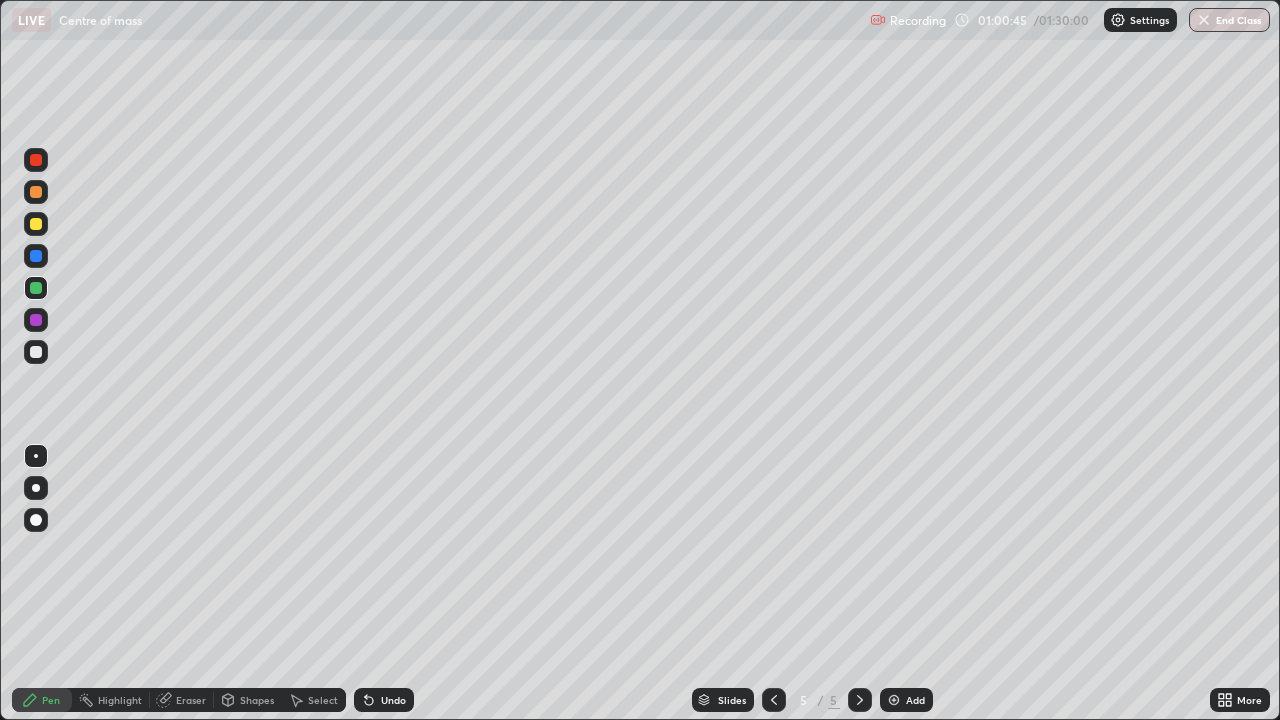 click on "Undo" at bounding box center (393, 700) 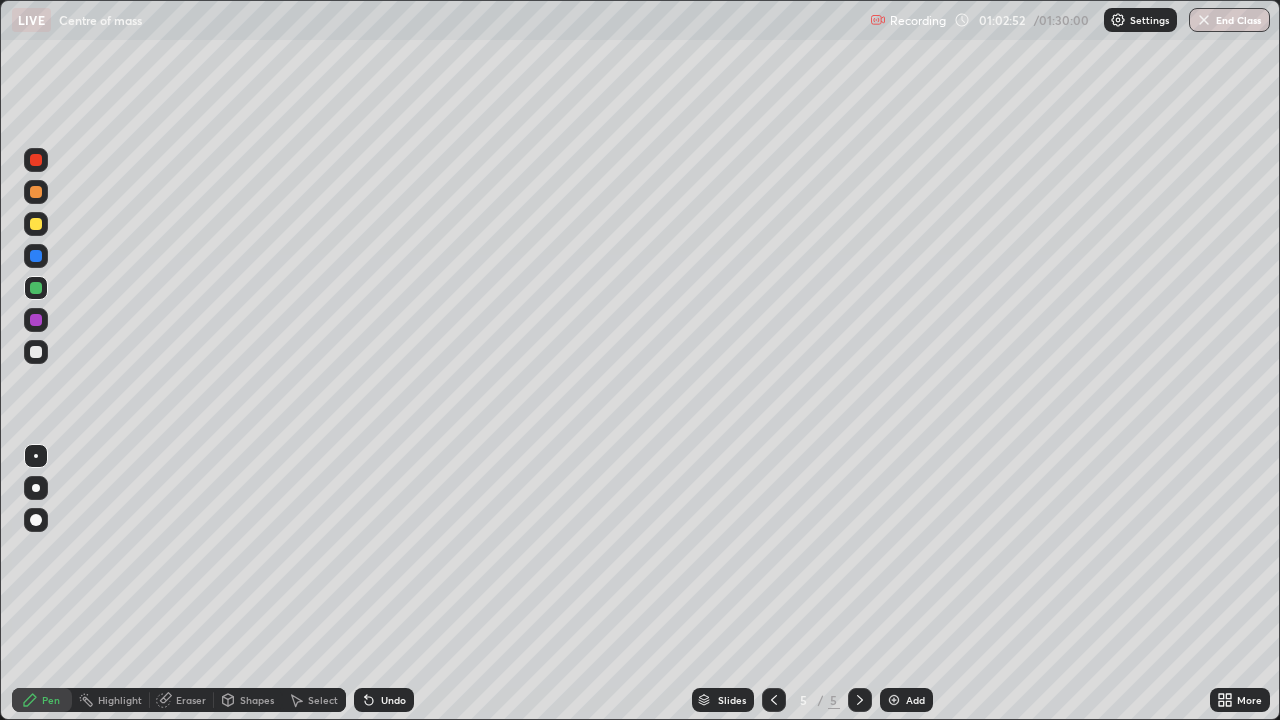 click at bounding box center (894, 700) 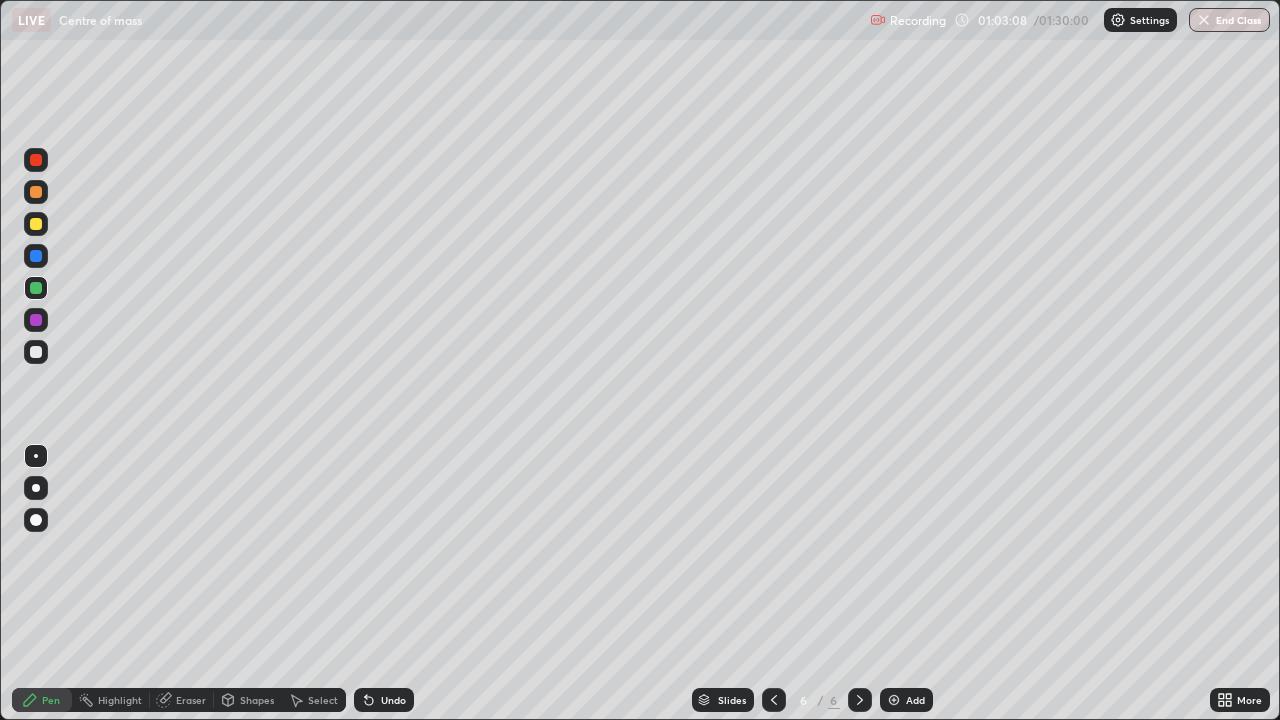 click at bounding box center [36, 320] 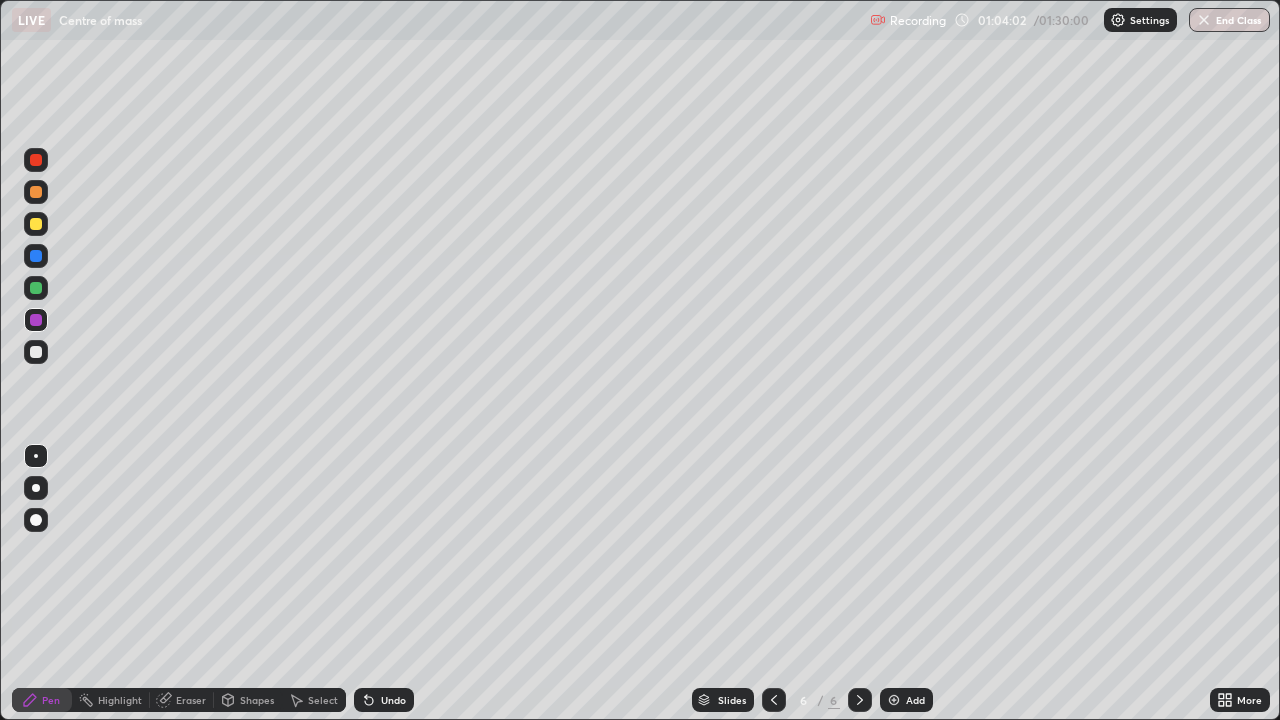 click on "Eraser" at bounding box center [182, 700] 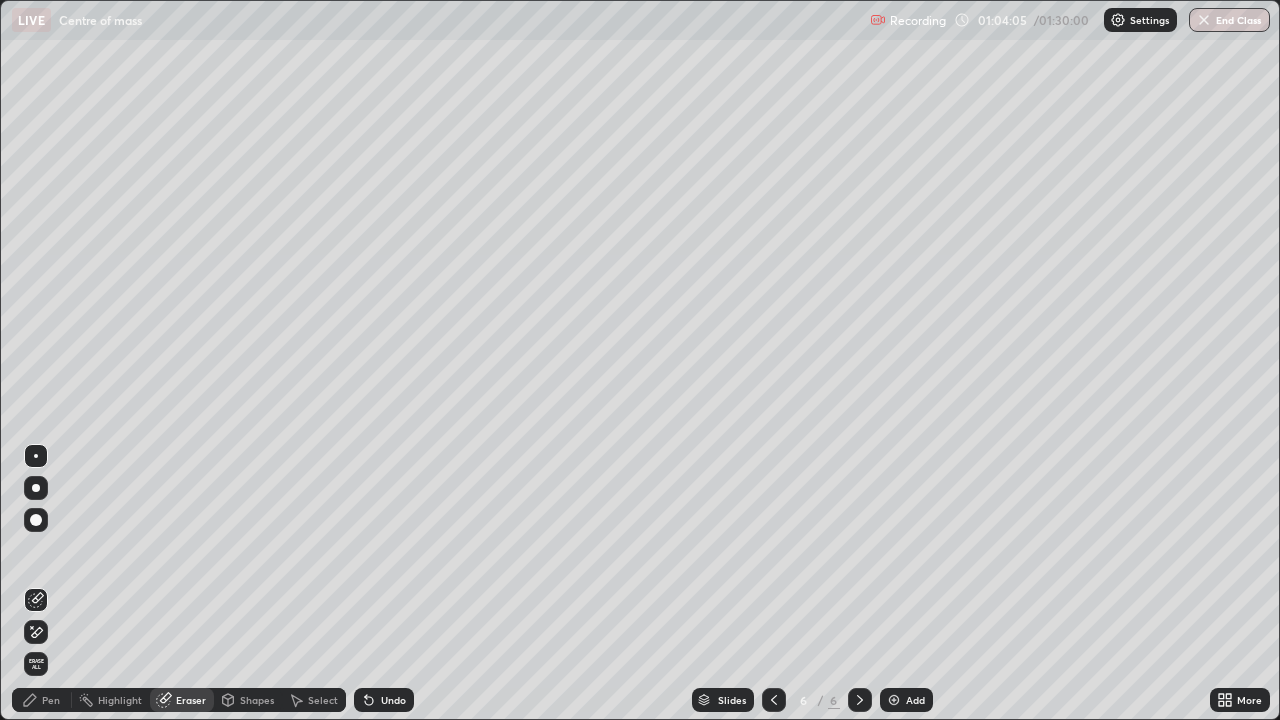 click 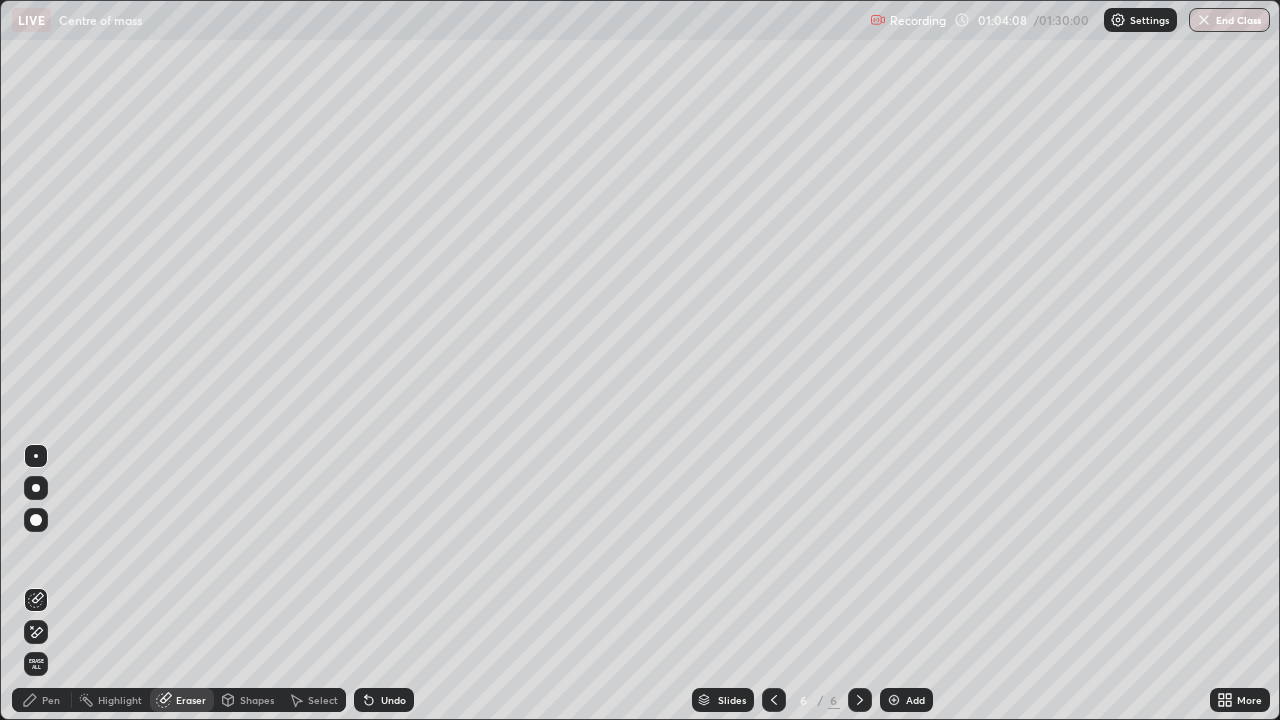 click on "Pen" at bounding box center (51, 700) 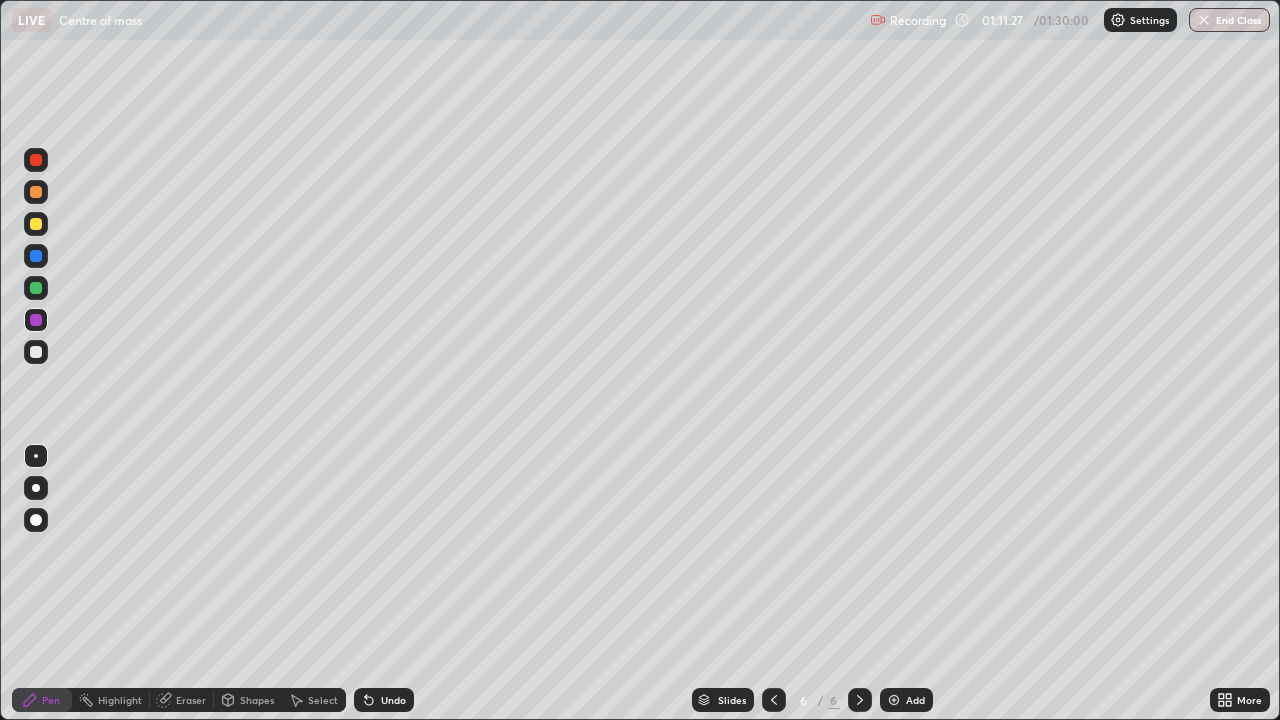 click 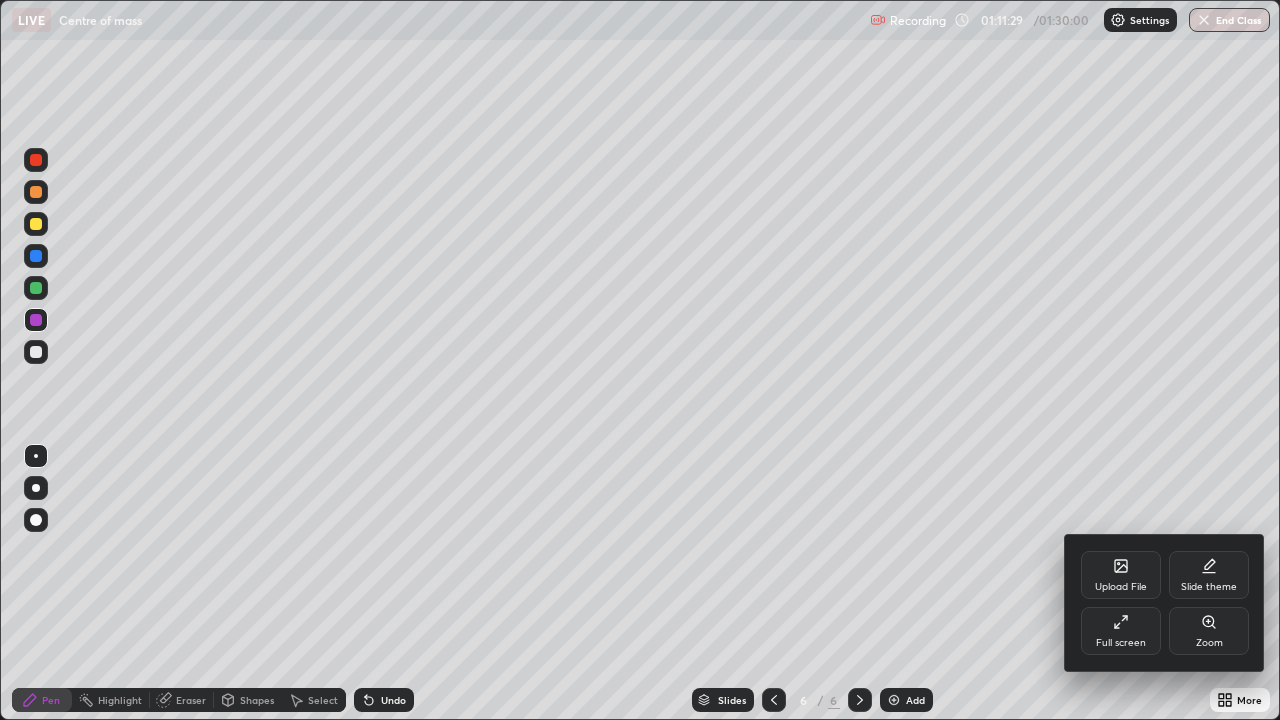 click on "Full screen" at bounding box center [1121, 631] 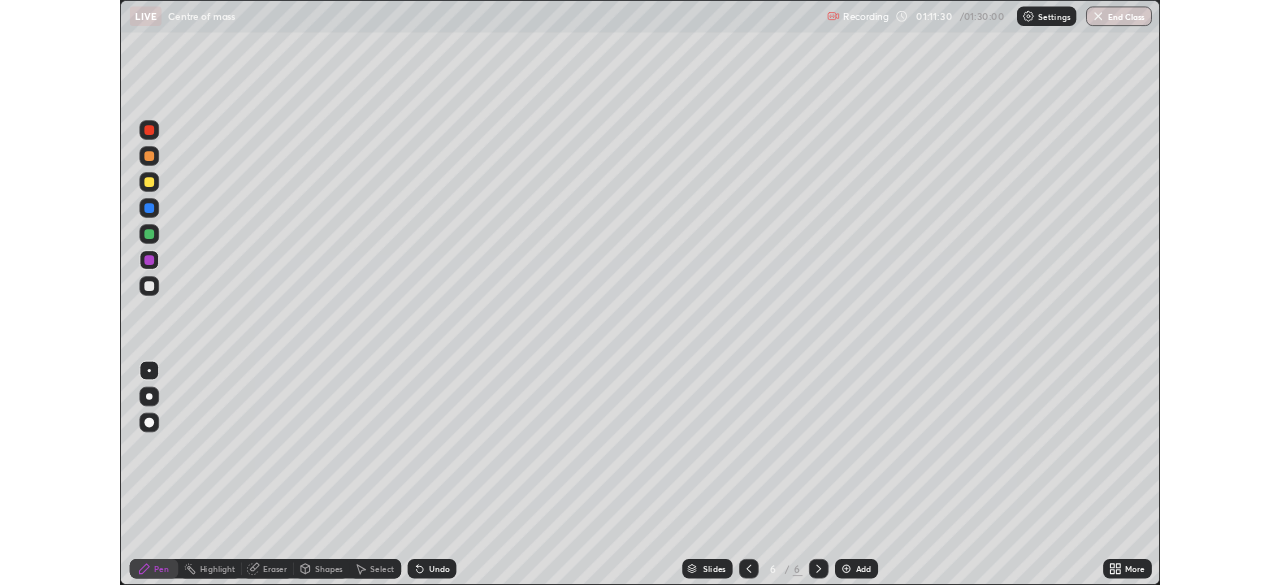 scroll, scrollTop: 585, scrollLeft: 1280, axis: both 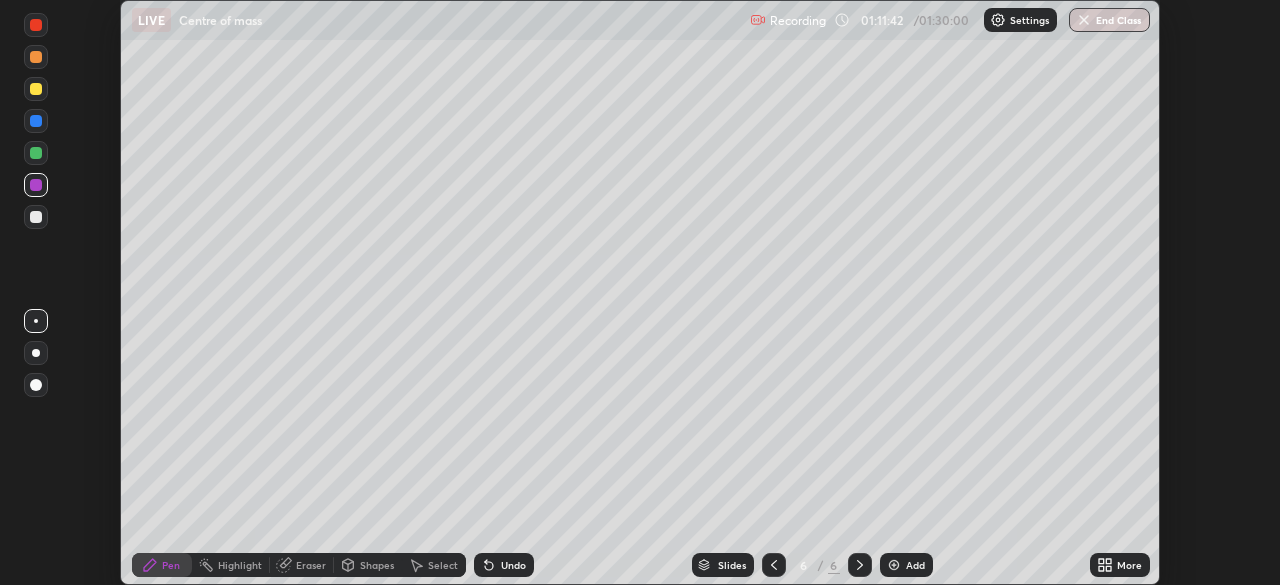 click on "End Class" at bounding box center [1109, 20] 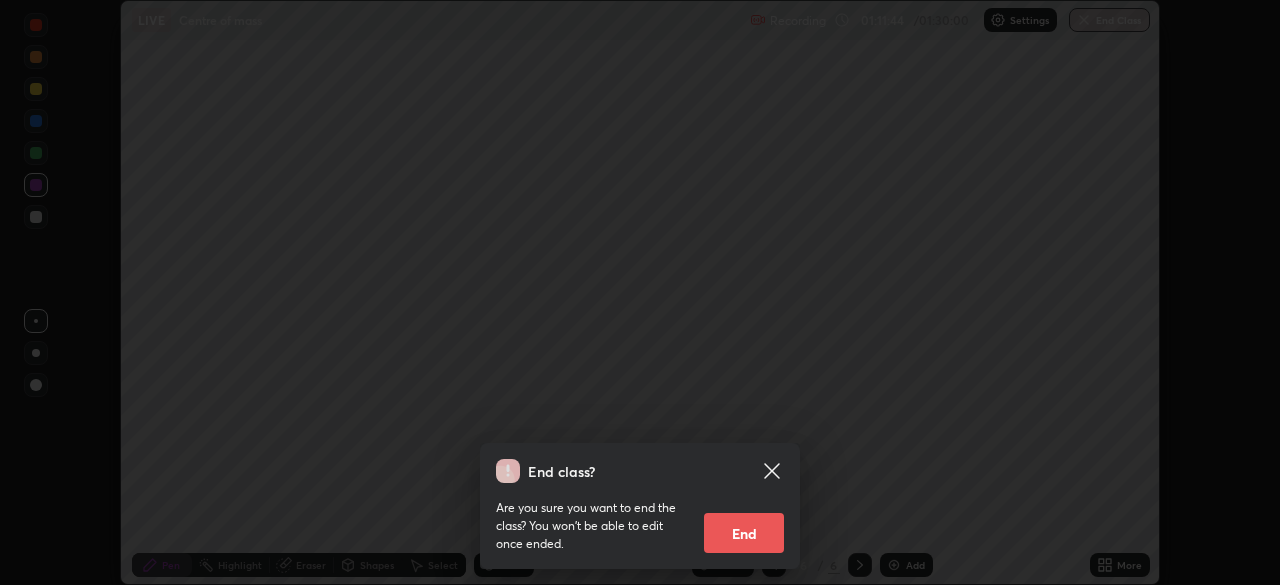 click on "End" at bounding box center [744, 533] 